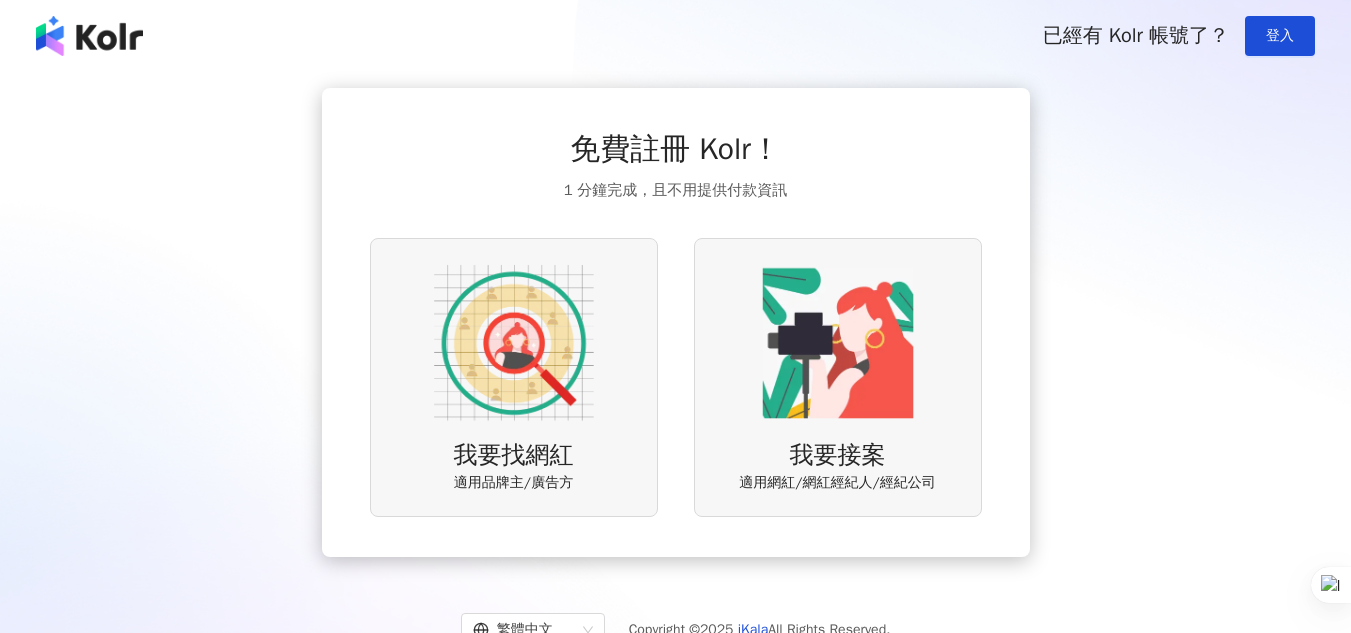 scroll, scrollTop: 0, scrollLeft: 0, axis: both 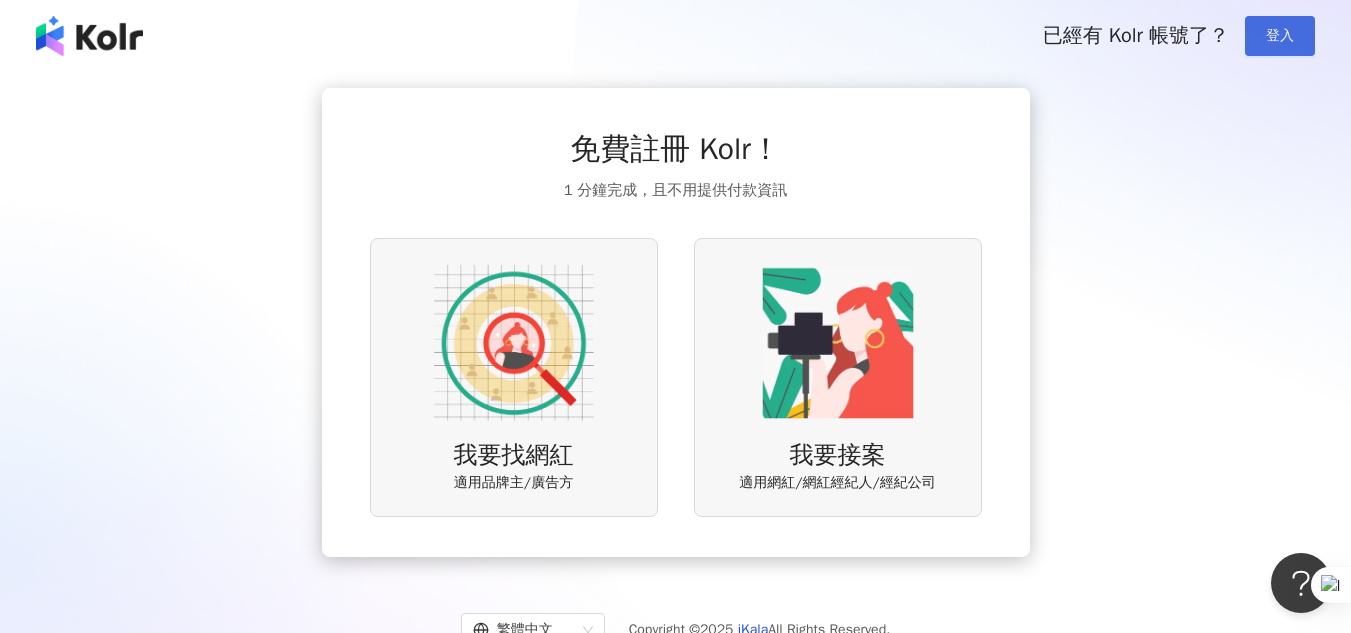 click on "登入" at bounding box center [1280, 36] 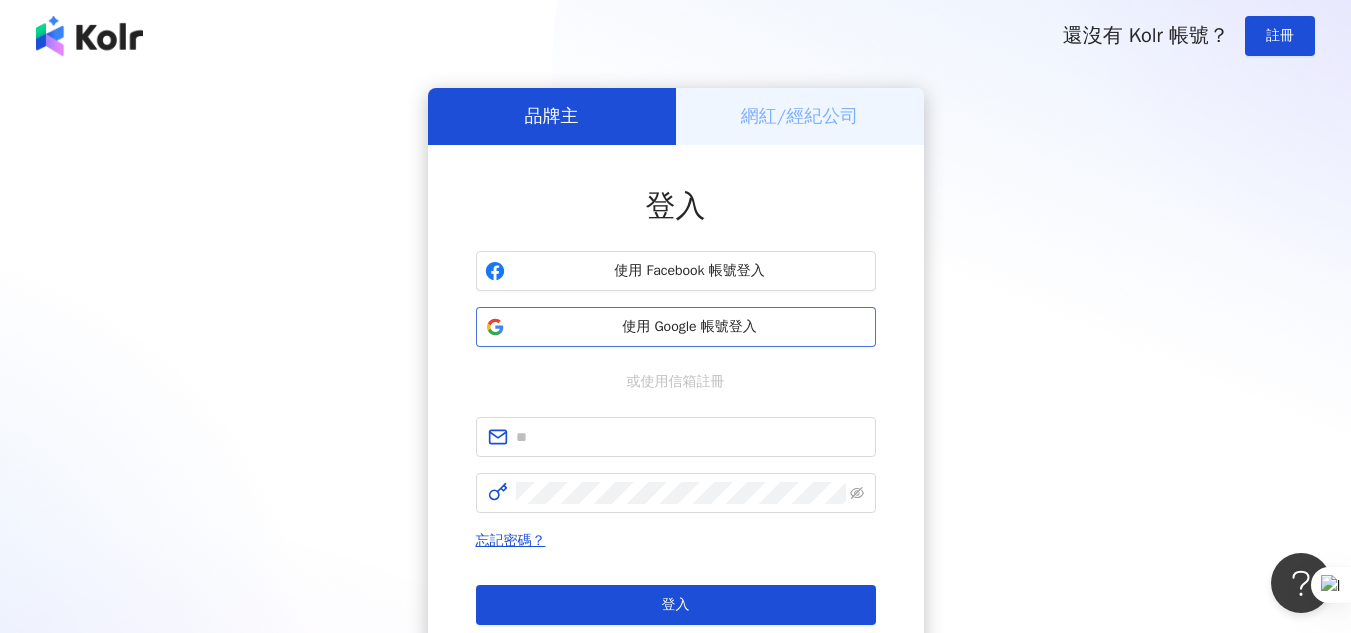 click on "使用 Google 帳號登入" at bounding box center [690, 327] 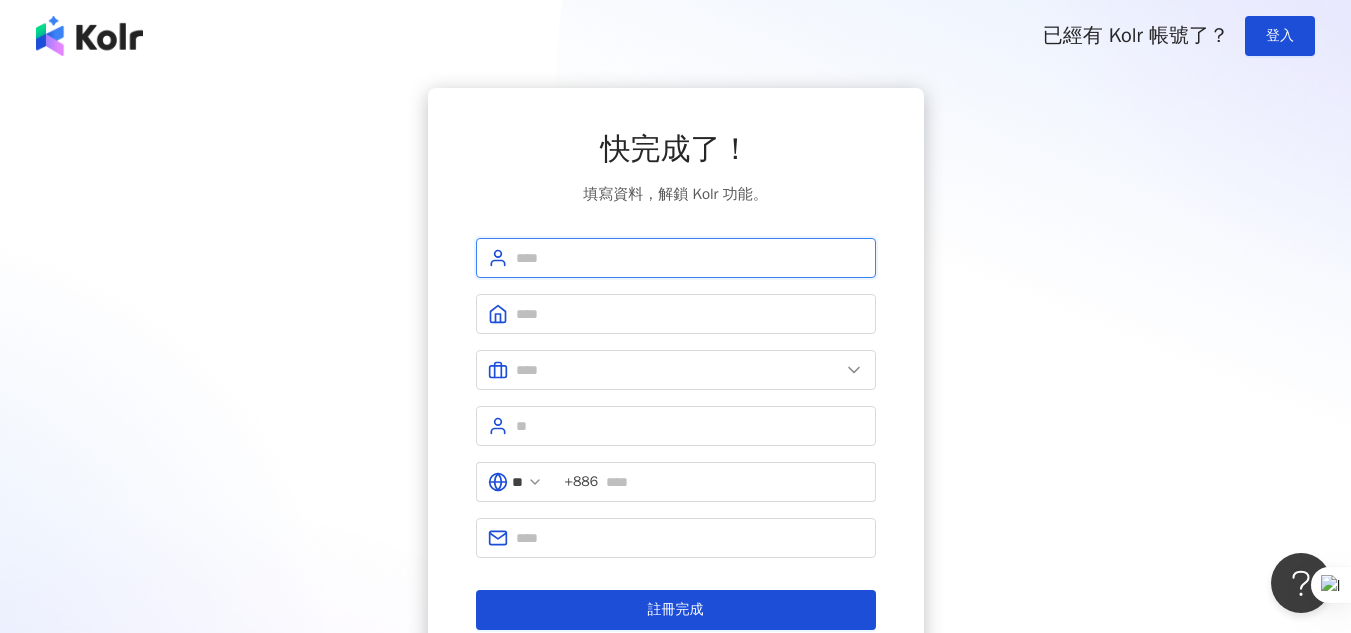 click at bounding box center [690, 258] 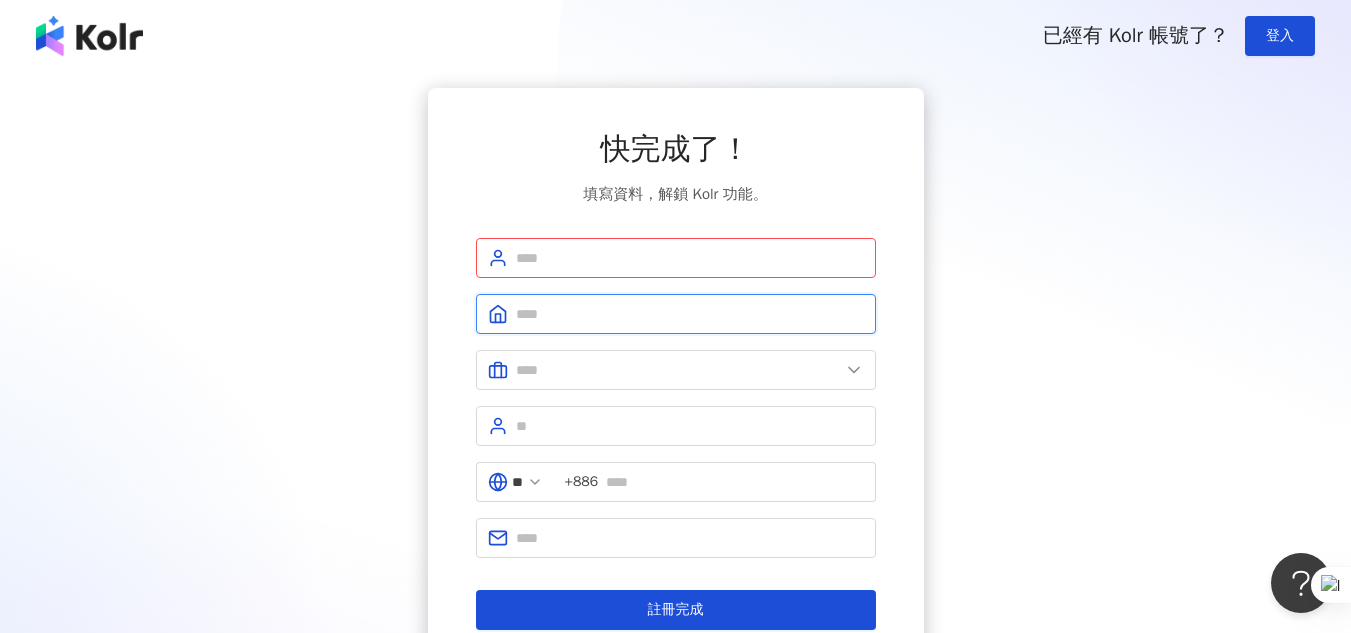 click at bounding box center [690, 314] 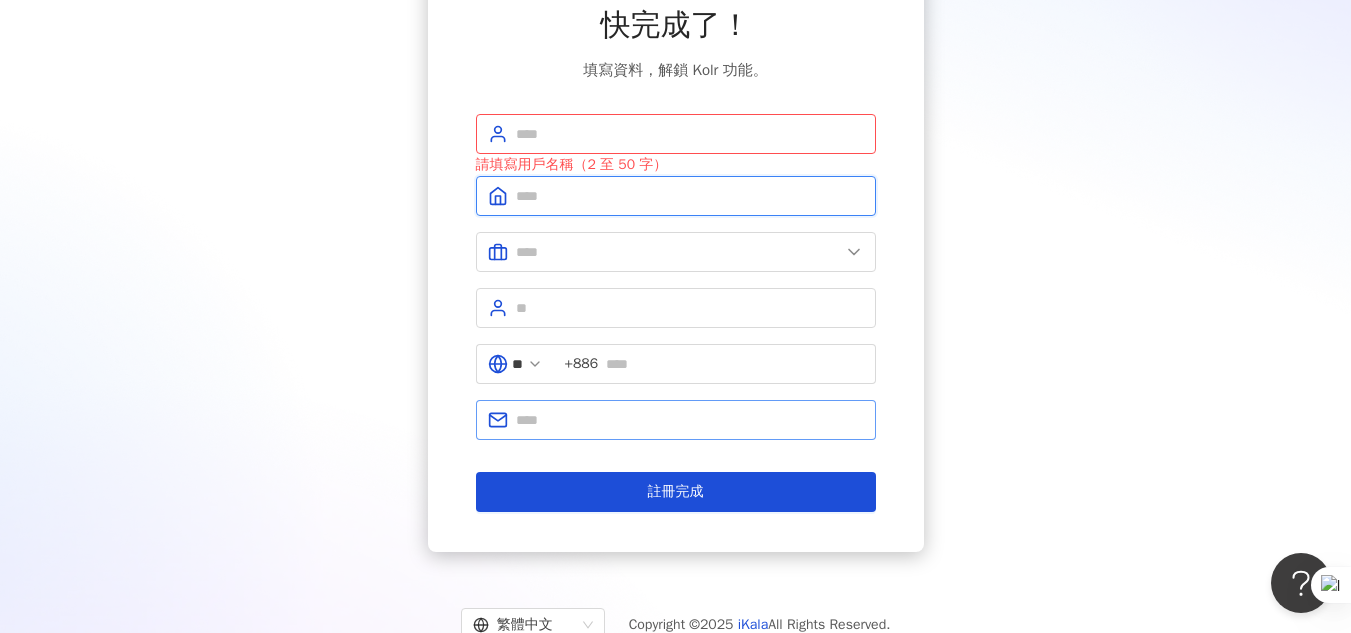 scroll, scrollTop: 122, scrollLeft: 0, axis: vertical 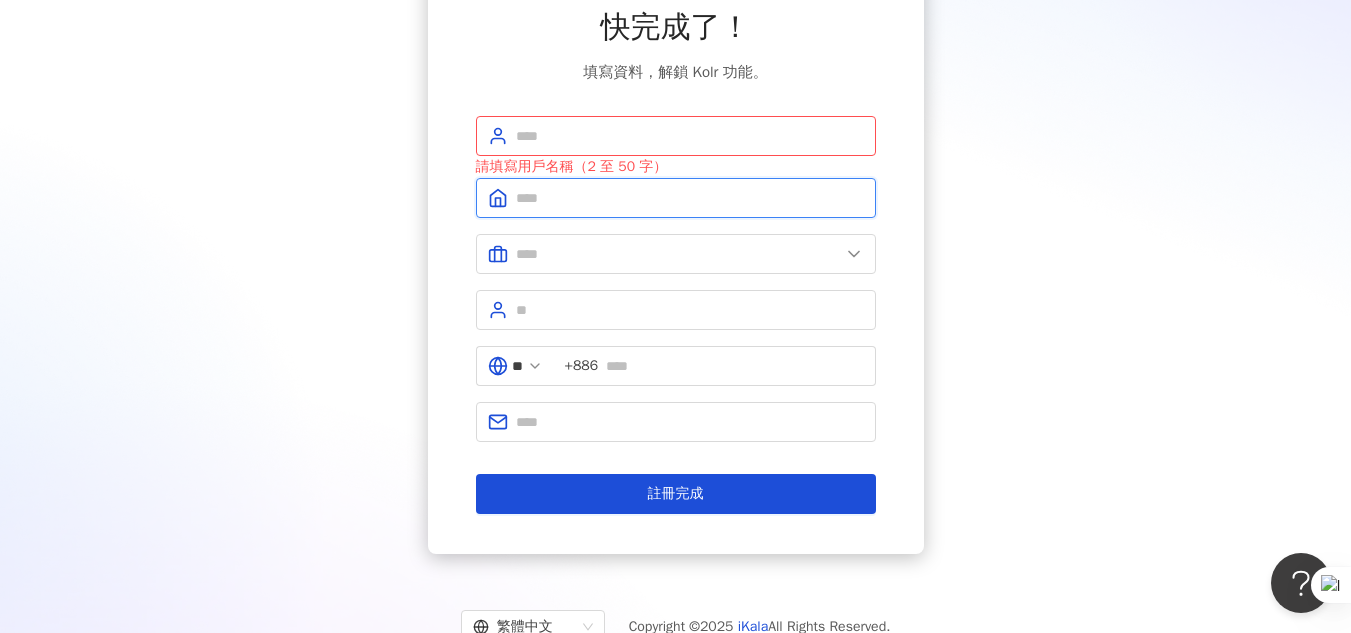 click at bounding box center (690, 198) 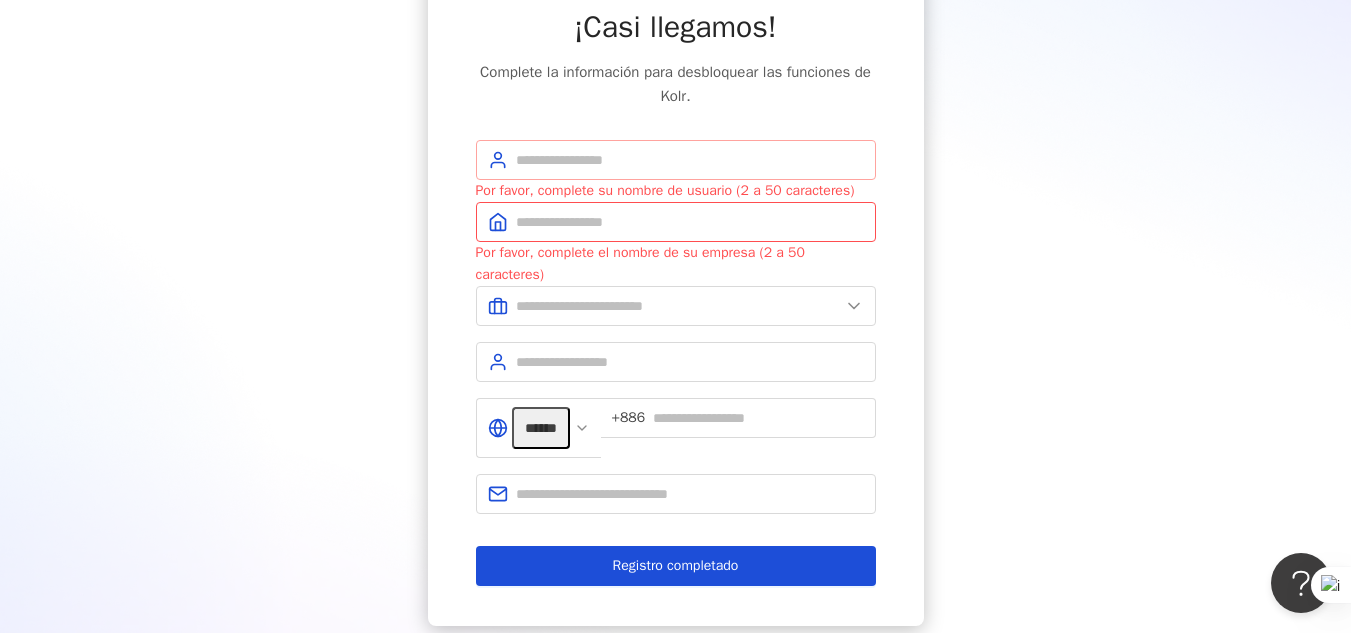 click at bounding box center [676, 160] 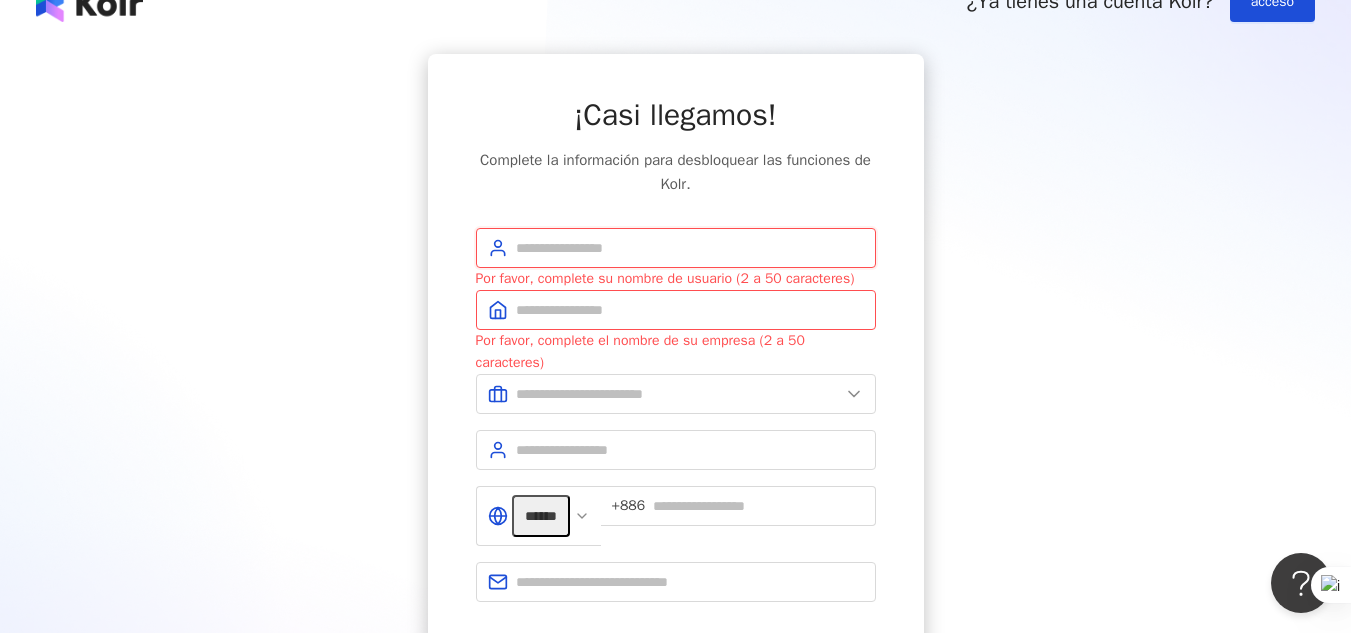 scroll, scrollTop: 0, scrollLeft: 0, axis: both 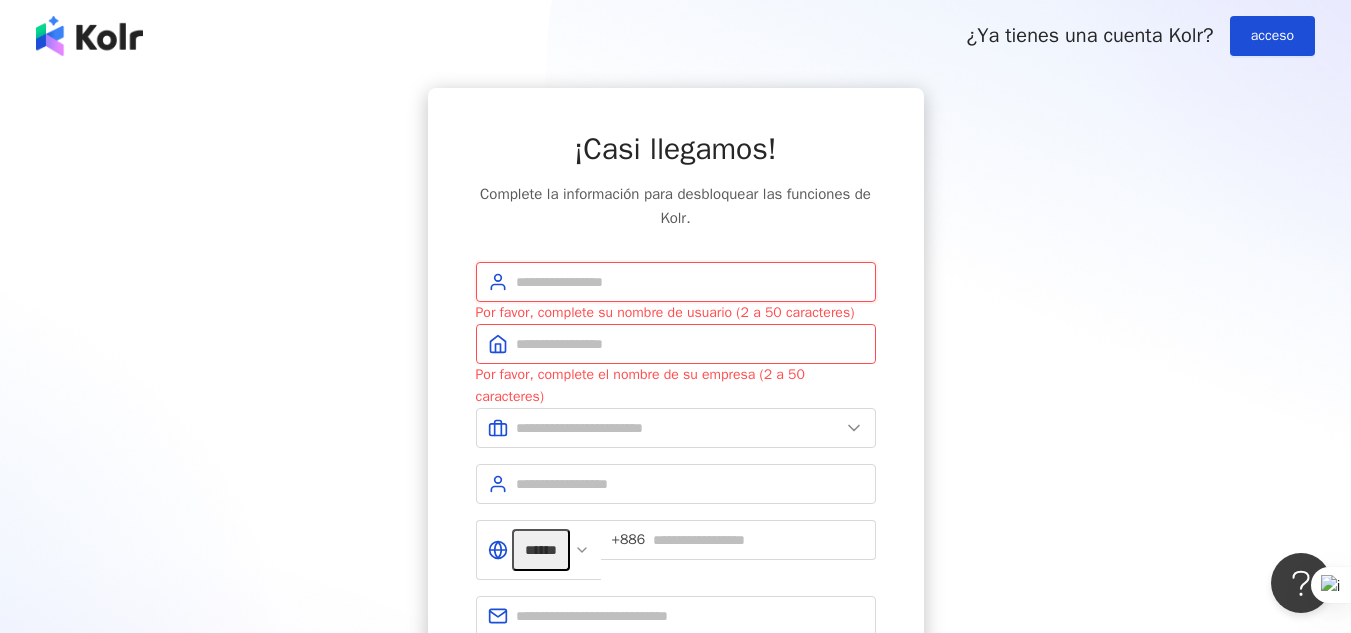 type on "*" 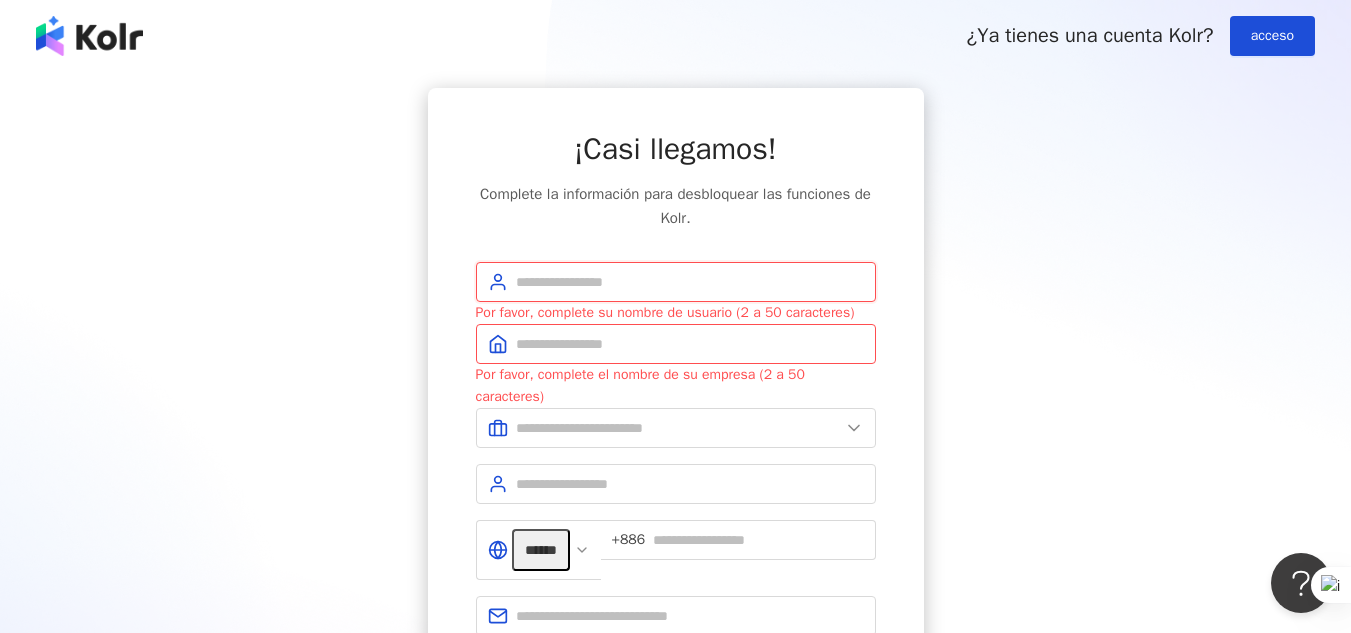type on "**" 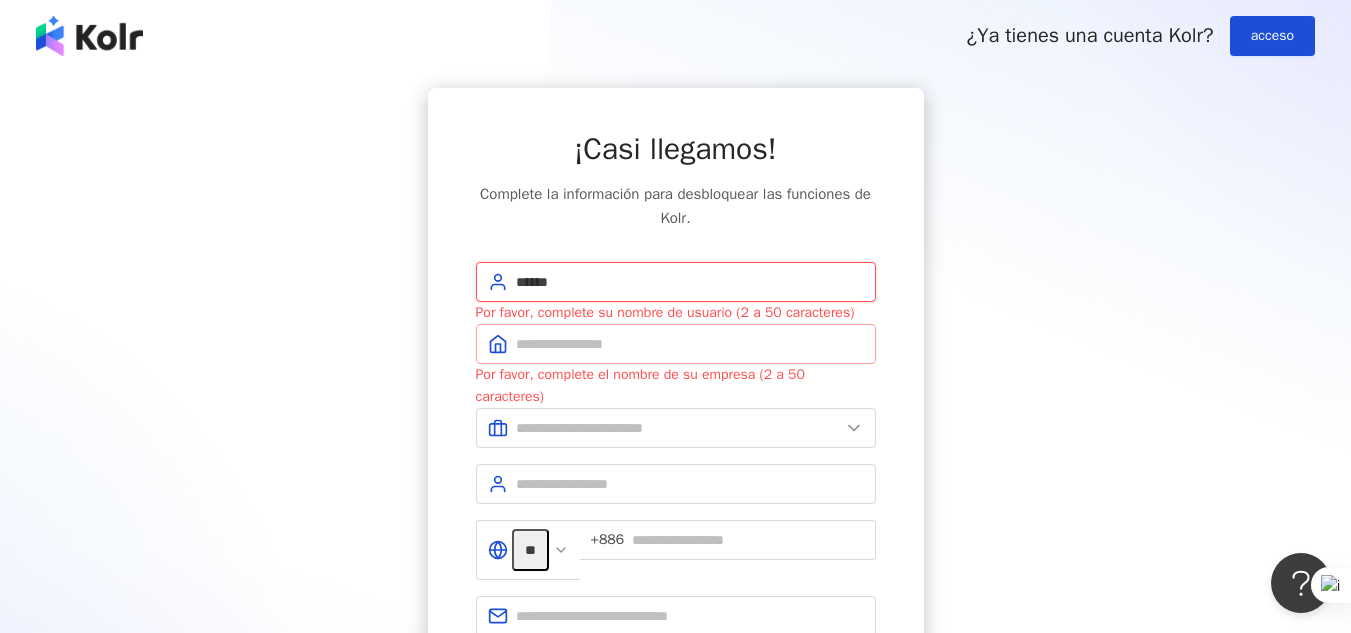 type on "******" 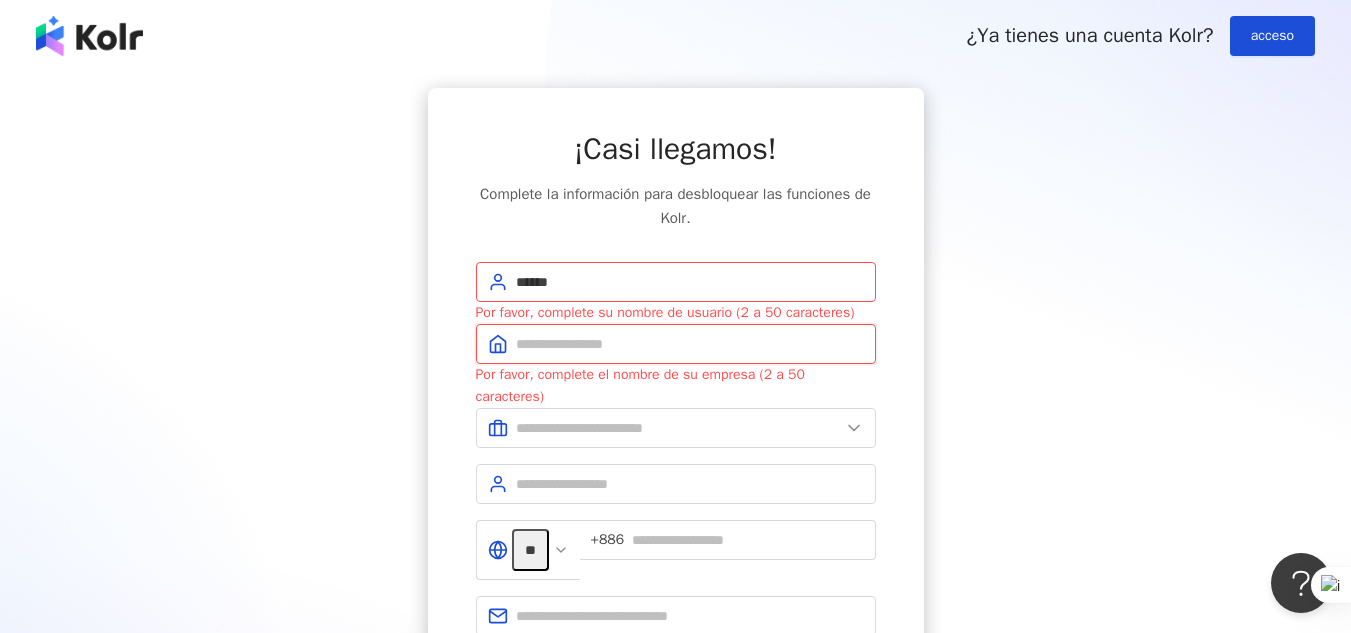 click at bounding box center [690, 344] 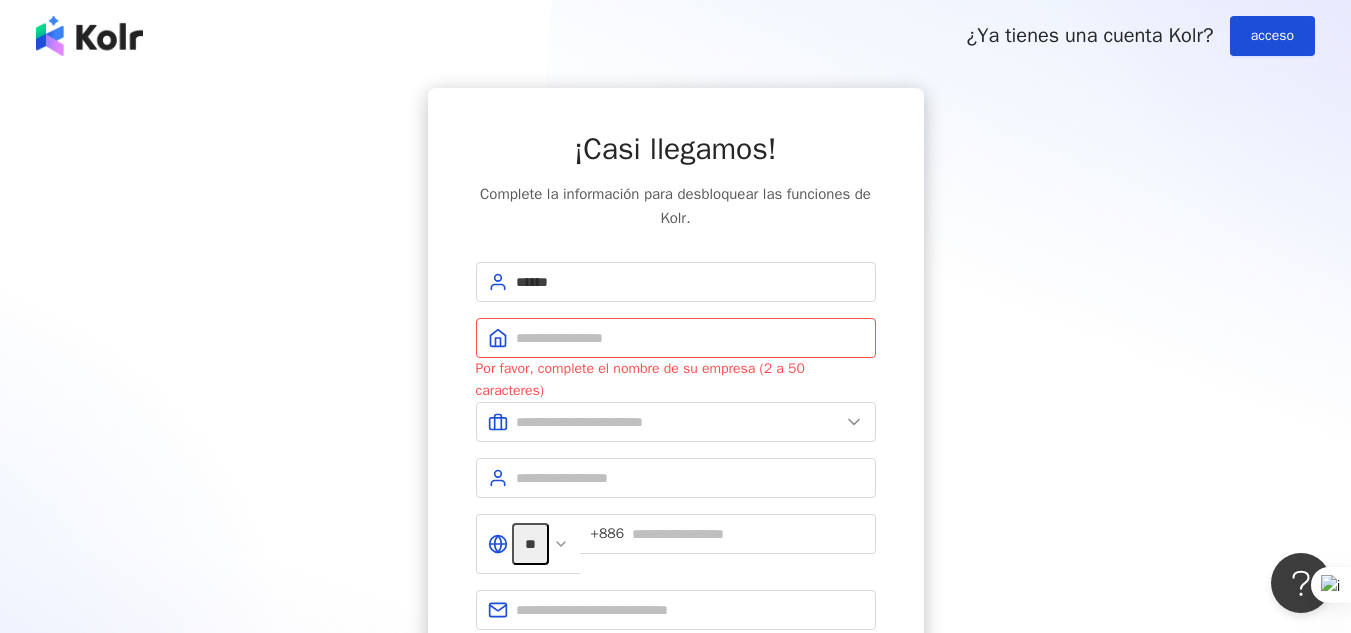 click on "¡Casi llegamos! Complete la información para desbloquear las funciones de Kolr. ****** Por favor, complete el nombre de su empresa (2 a 50 caracteres) ** +886 Registro completado" at bounding box center (675, 415) 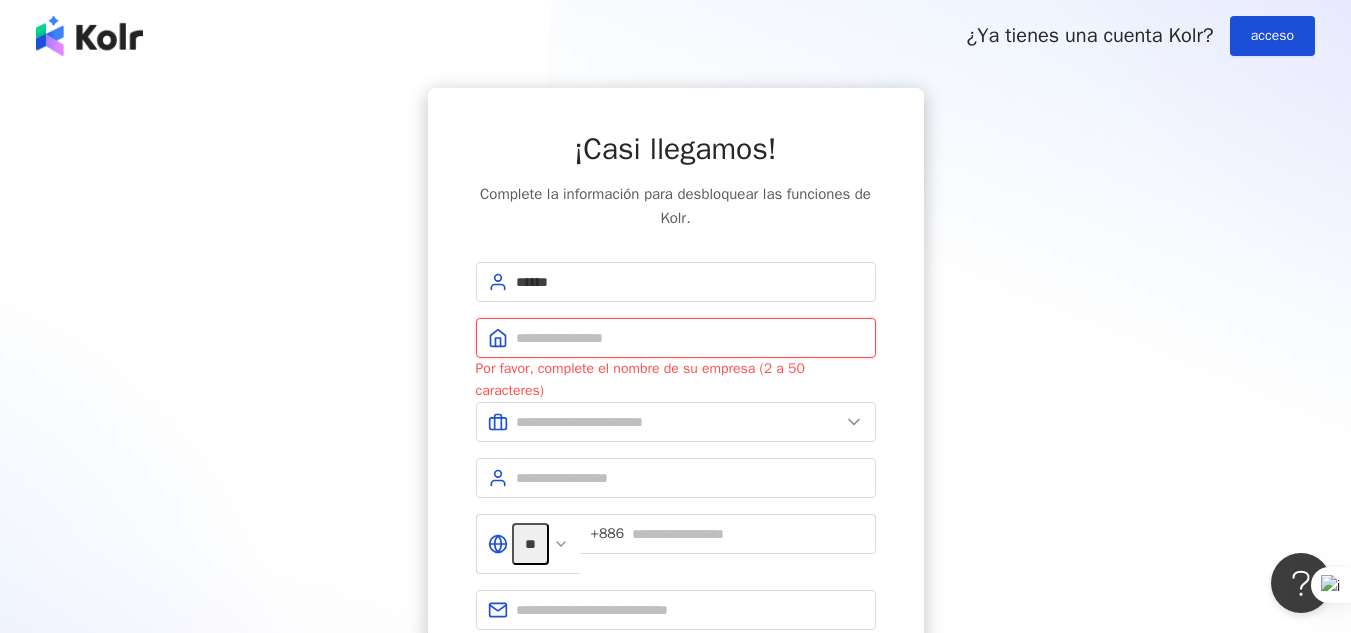 click at bounding box center (690, 338) 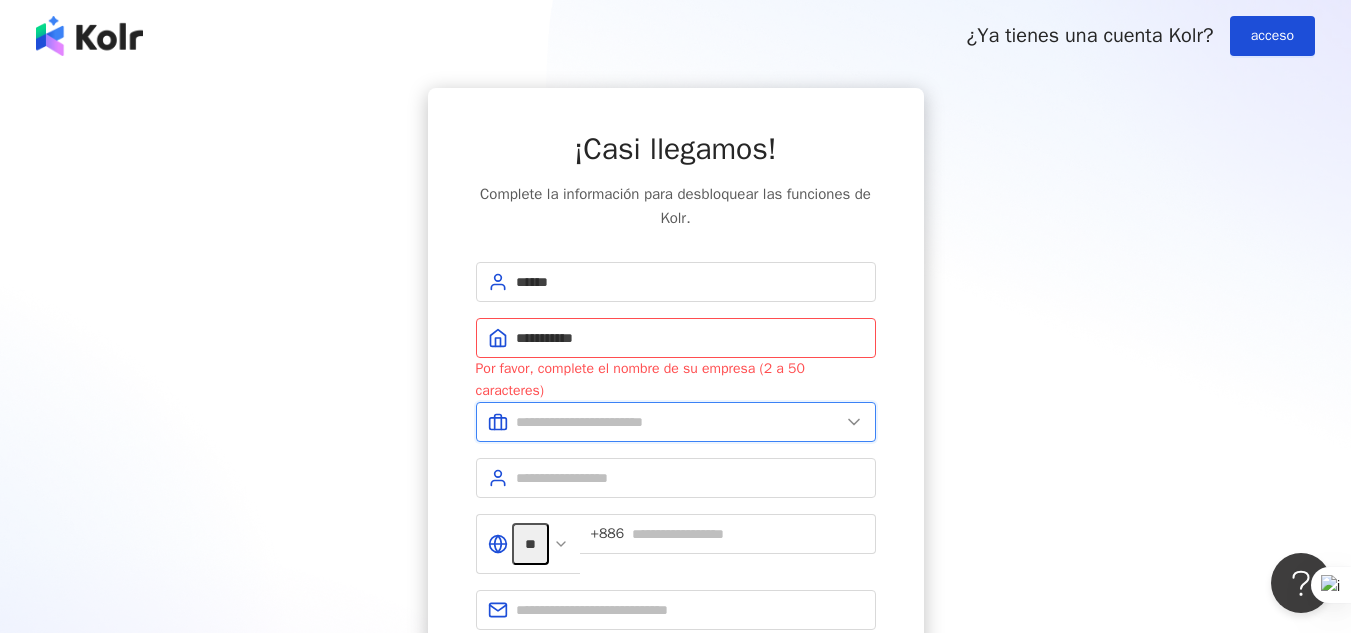click at bounding box center [678, 422] 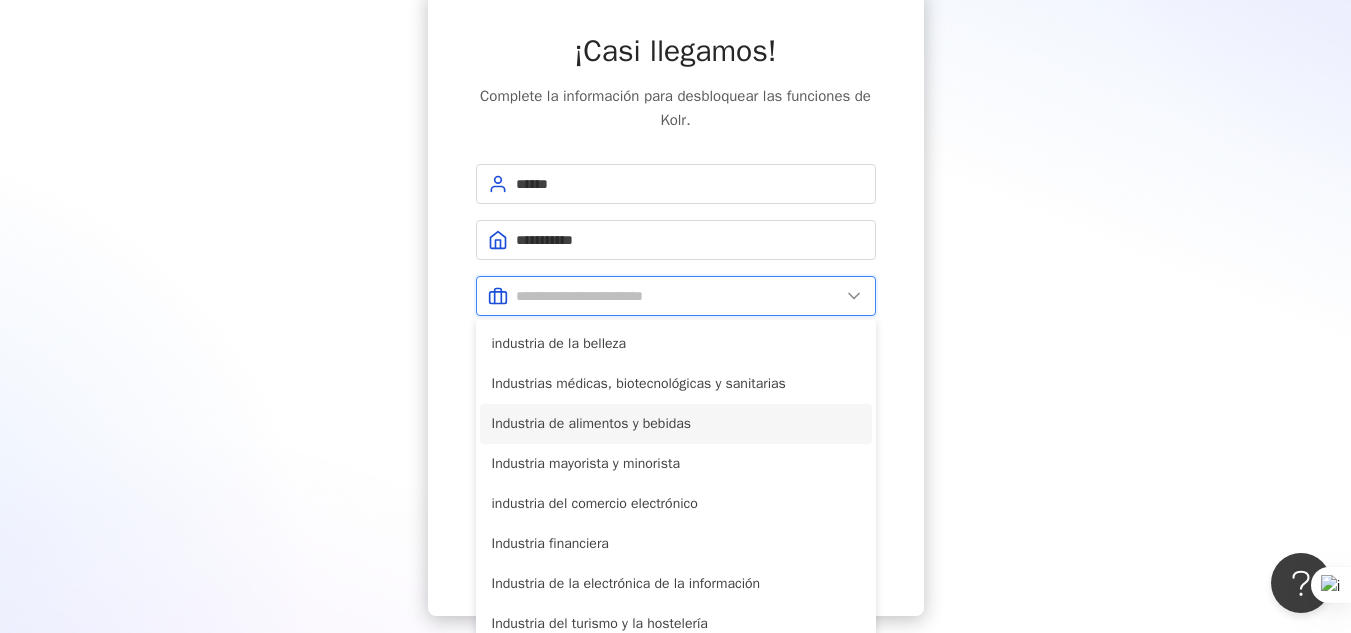 scroll, scrollTop: 99, scrollLeft: 0, axis: vertical 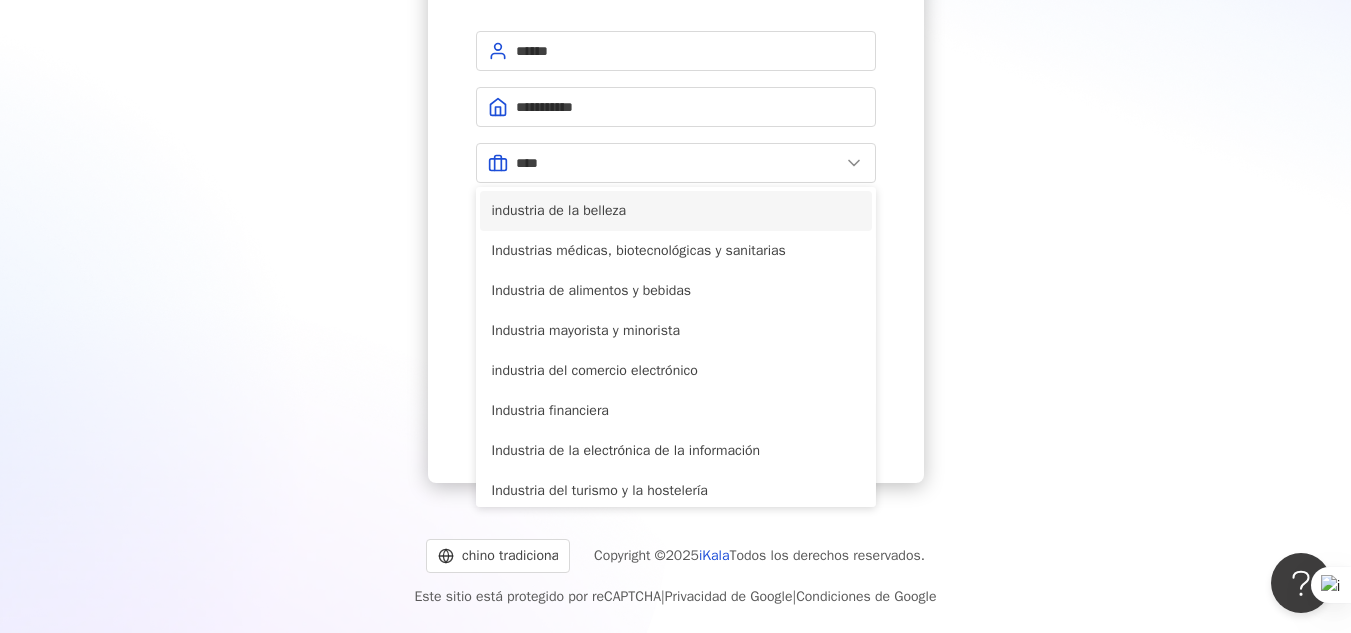 click on "industria de la belleza" at bounding box center [559, 210] 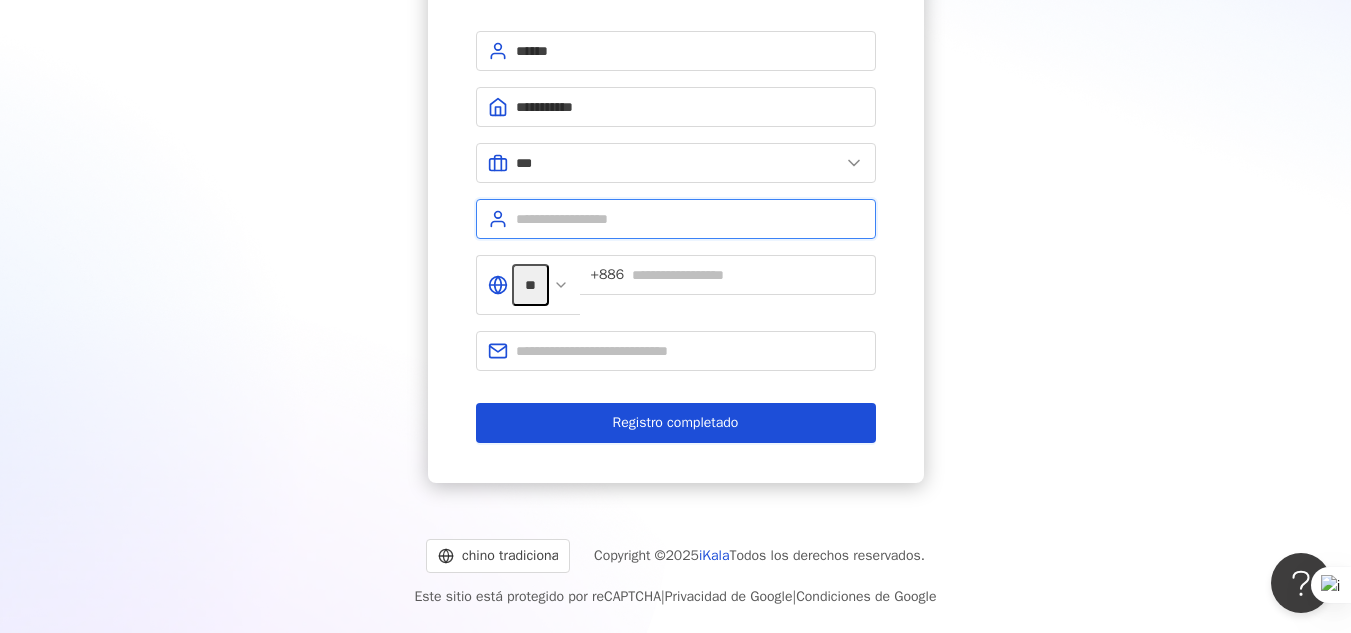 click at bounding box center [690, 219] 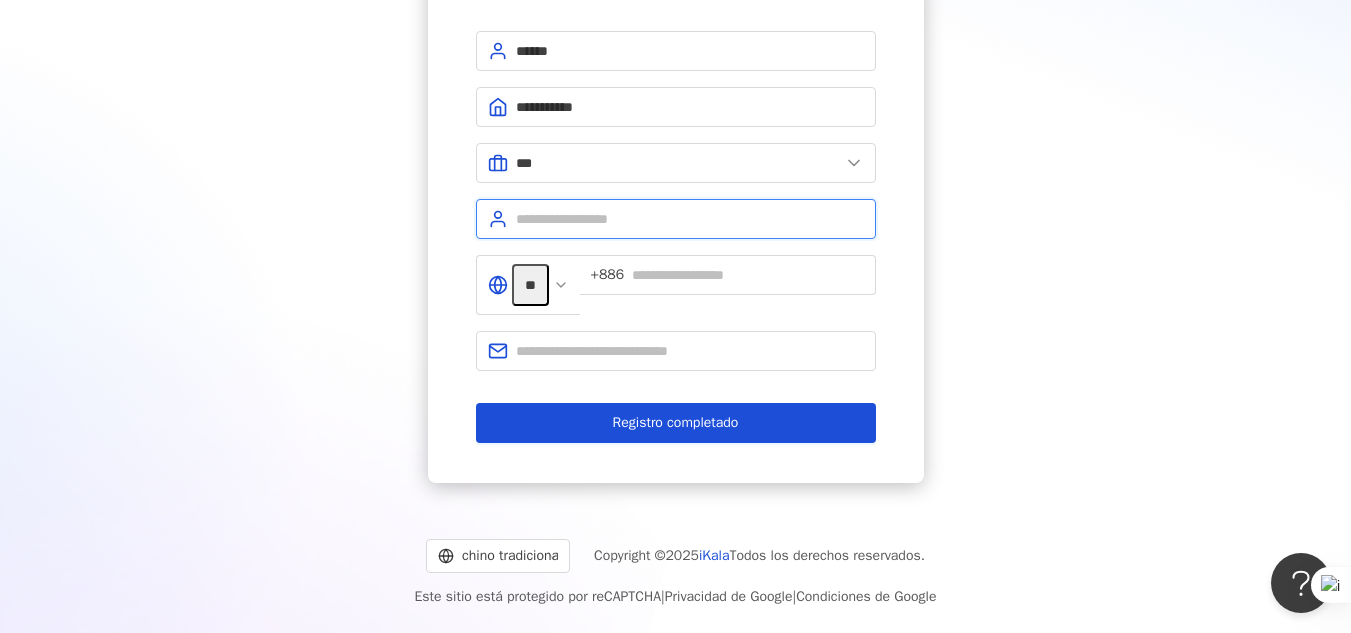 click at bounding box center [690, 219] 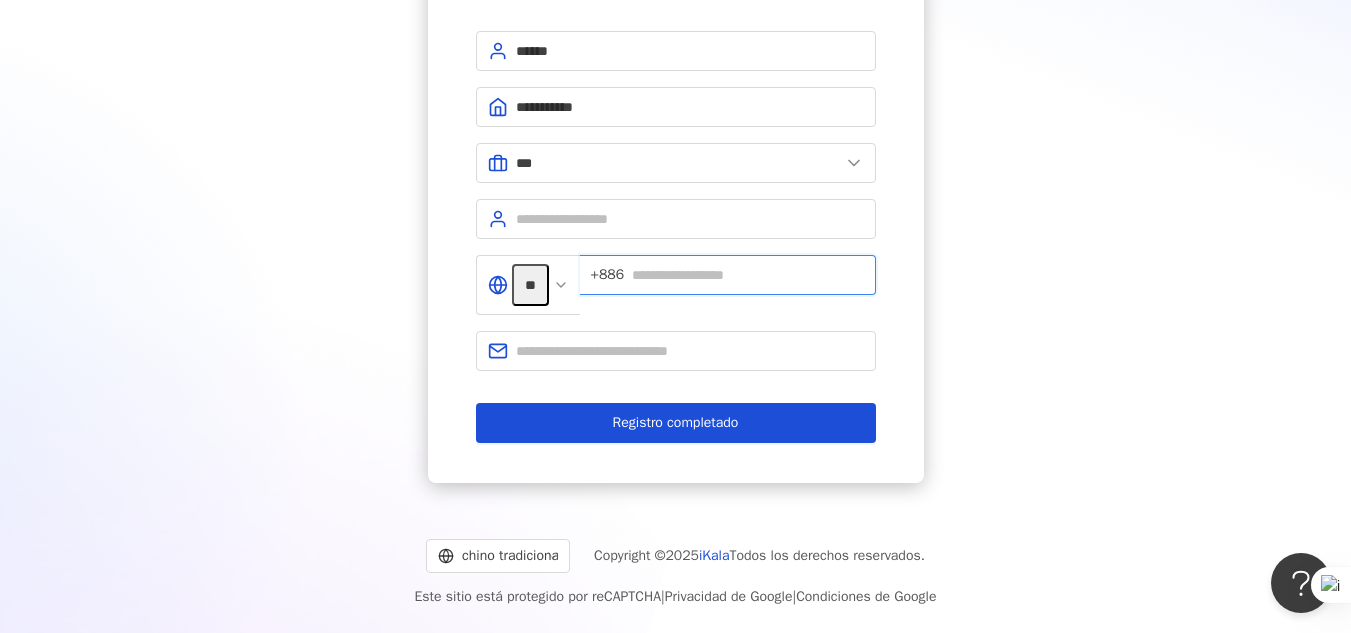 click at bounding box center (747, 275) 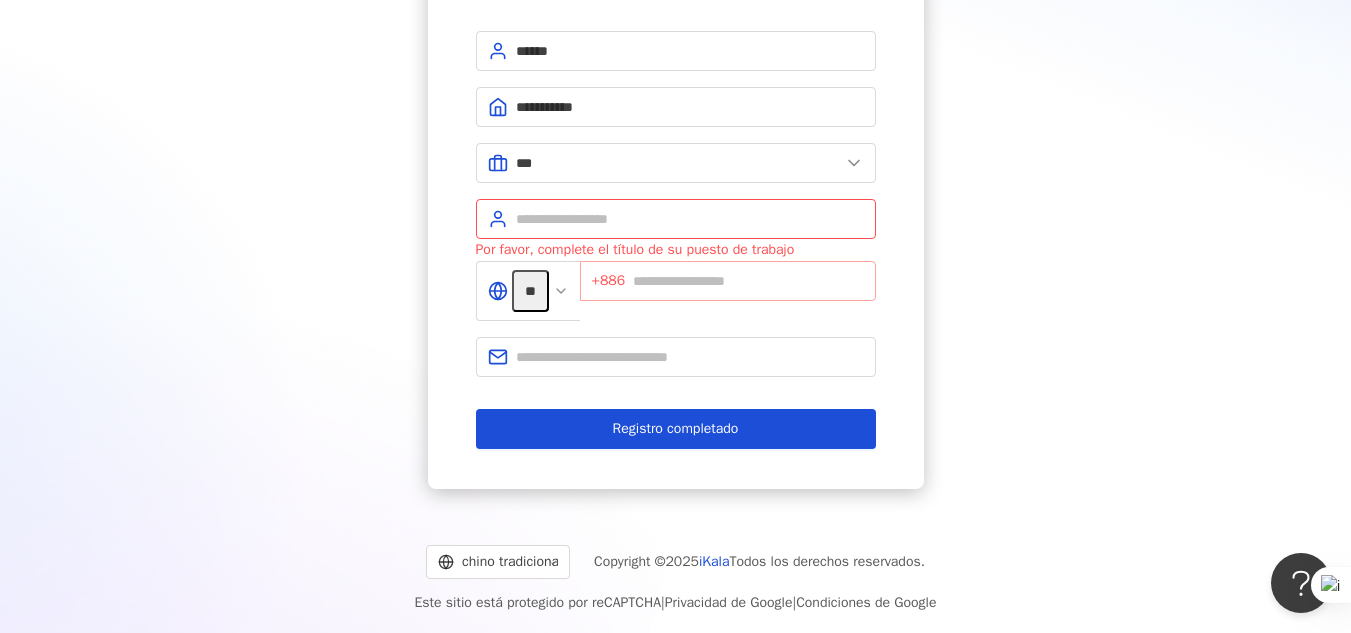 click on "+886" at bounding box center [609, 280] 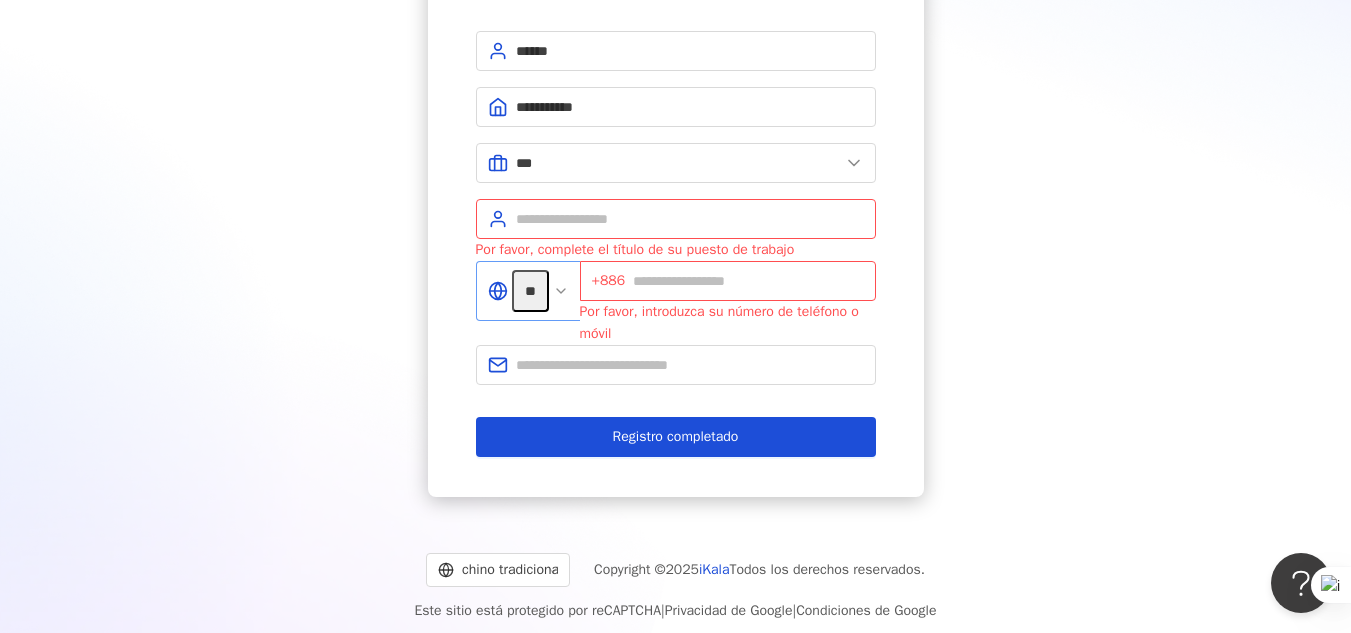 click 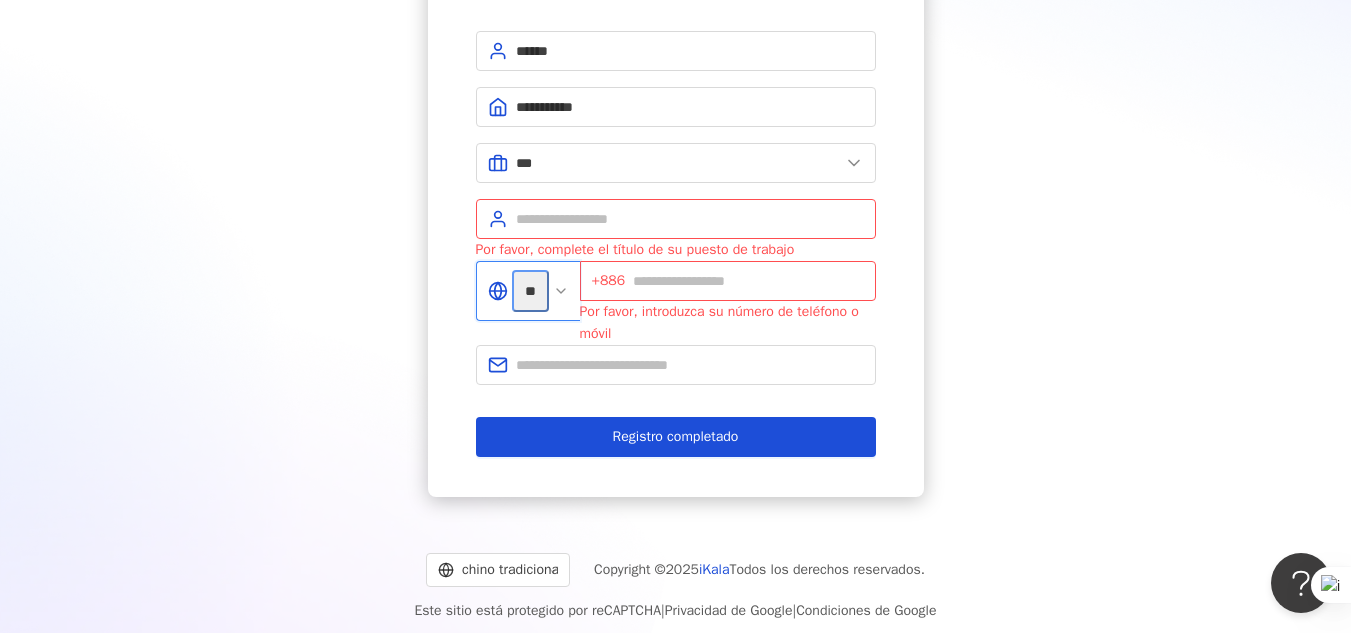 click on "**" at bounding box center [530, 291] 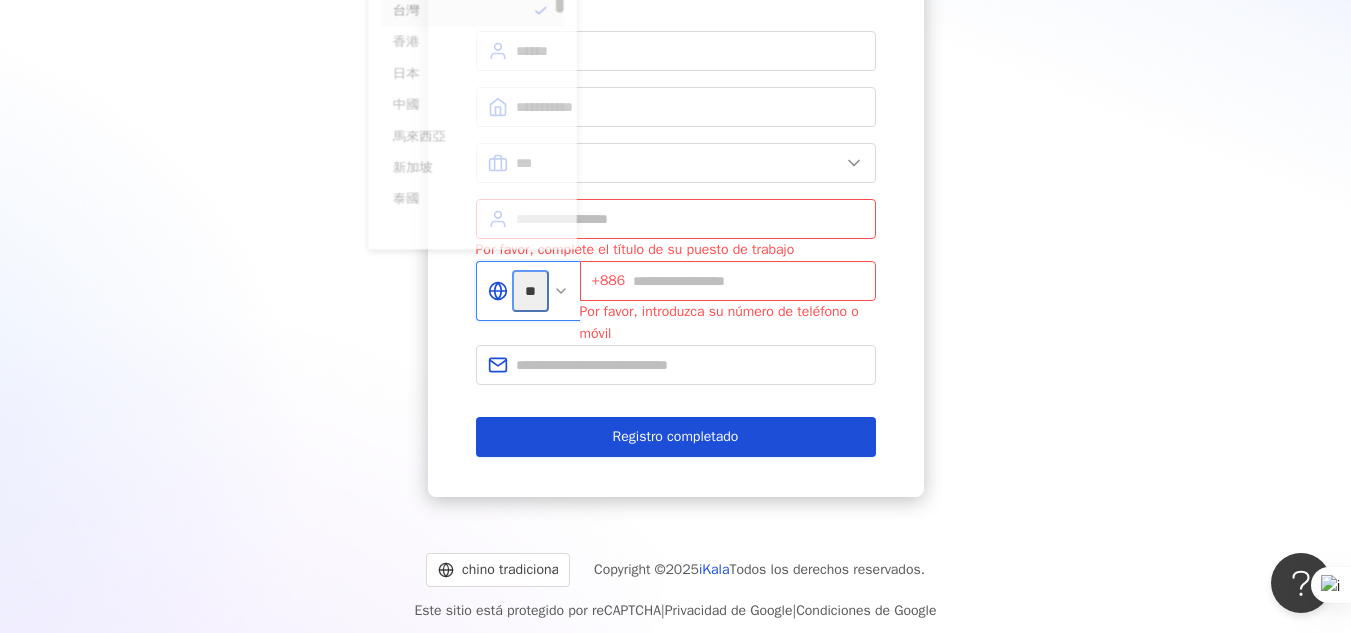 click on "**" at bounding box center [530, 291] 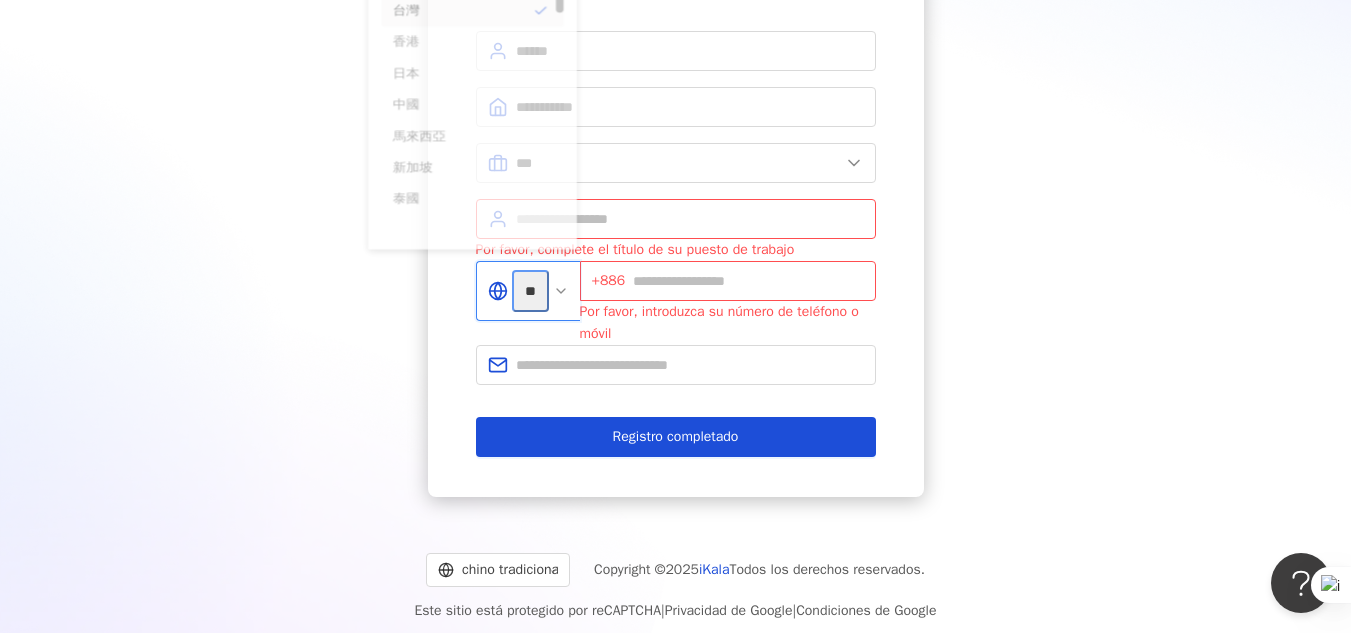 click on "**" at bounding box center (530, 291) 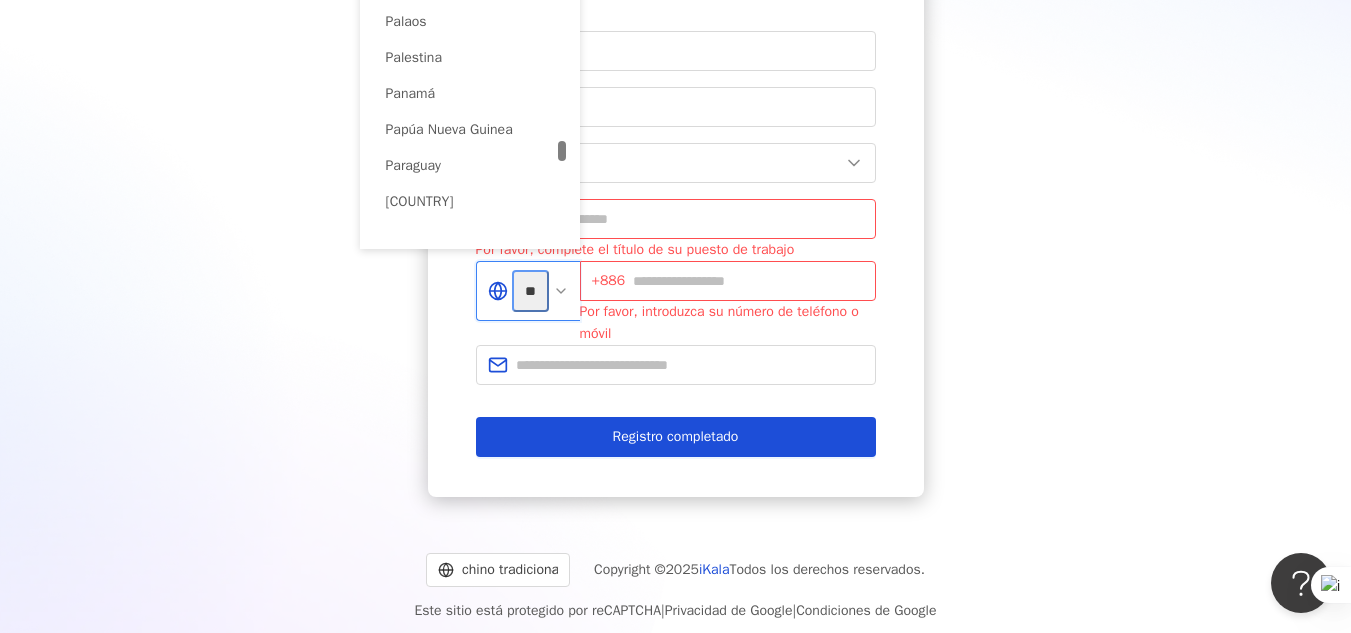 scroll, scrollTop: 6258, scrollLeft: 0, axis: vertical 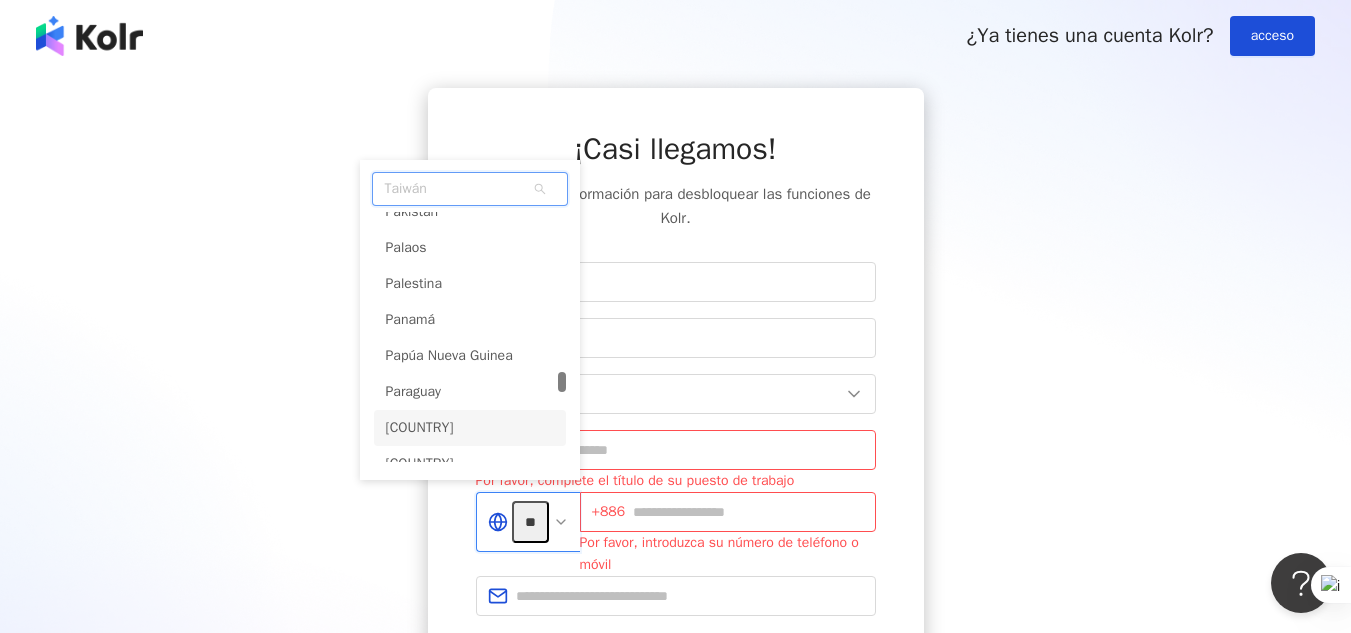 click on "Taiwán py en ph Pakistán Palaos Palestina Panamá Papúa Nueva Guinea Paraguay Perú Filipinas 皮特凱恩群島" at bounding box center [470, 320] 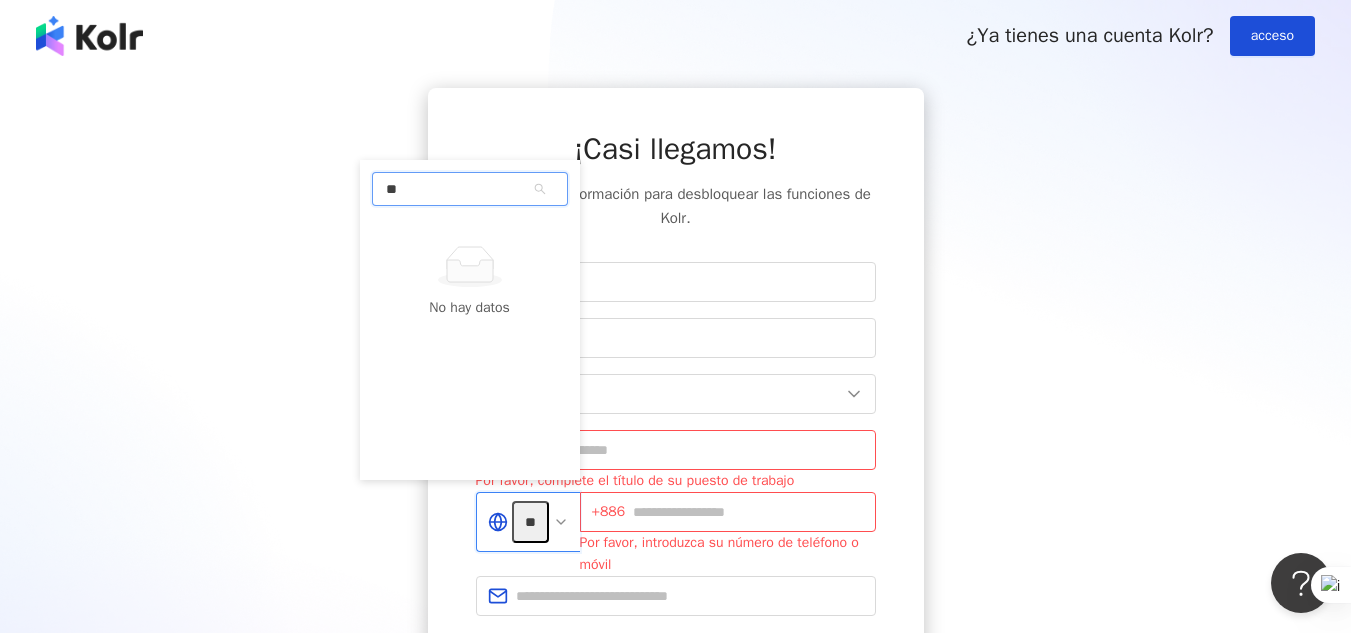type on "*" 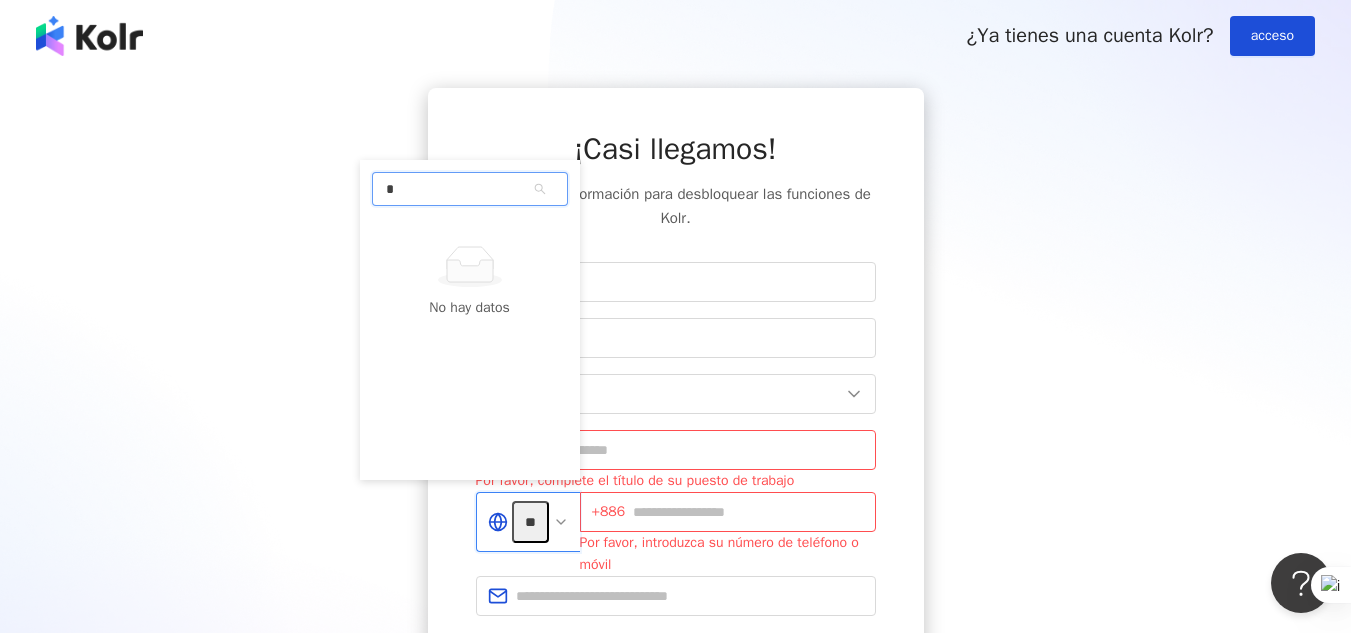 type 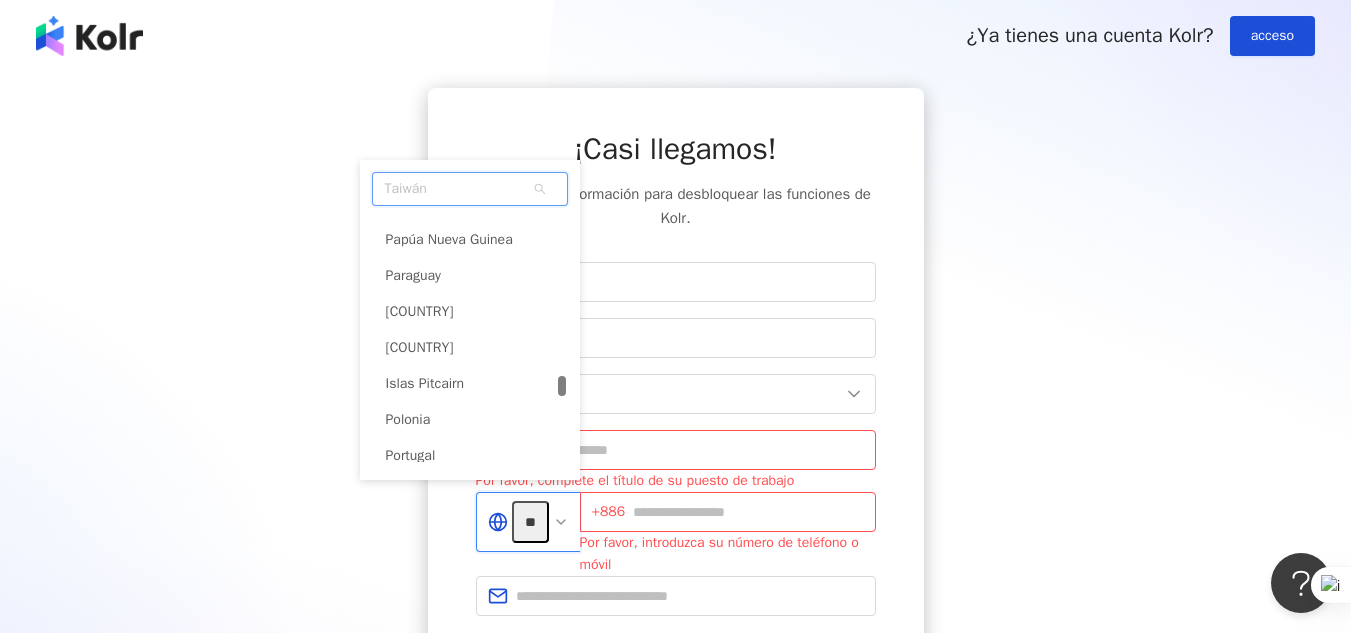 scroll, scrollTop: 6373, scrollLeft: 0, axis: vertical 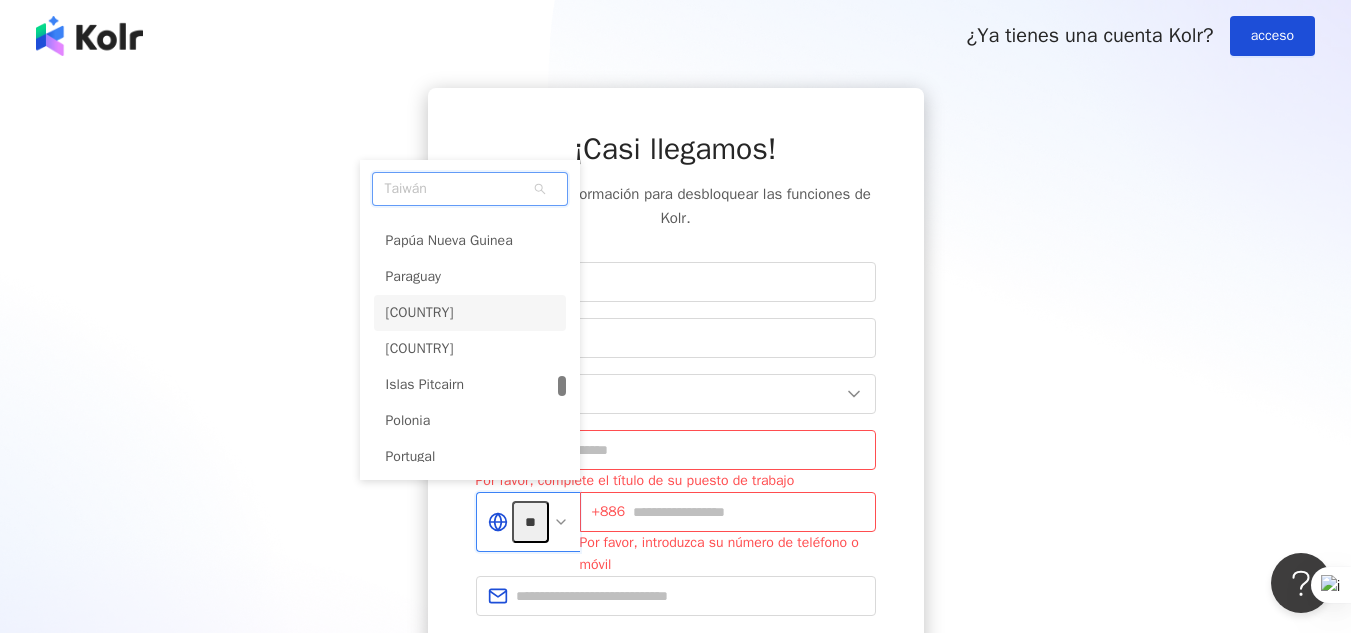 click on "Perú" at bounding box center (420, 312) 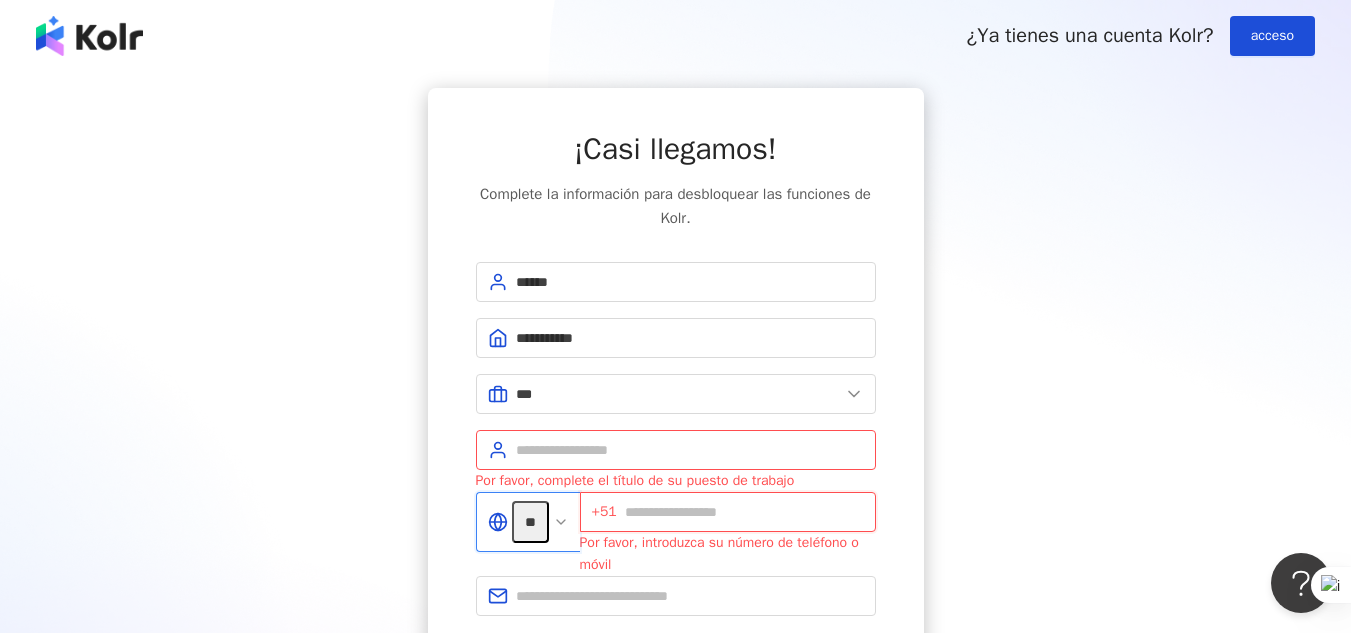 click at bounding box center (744, 512) 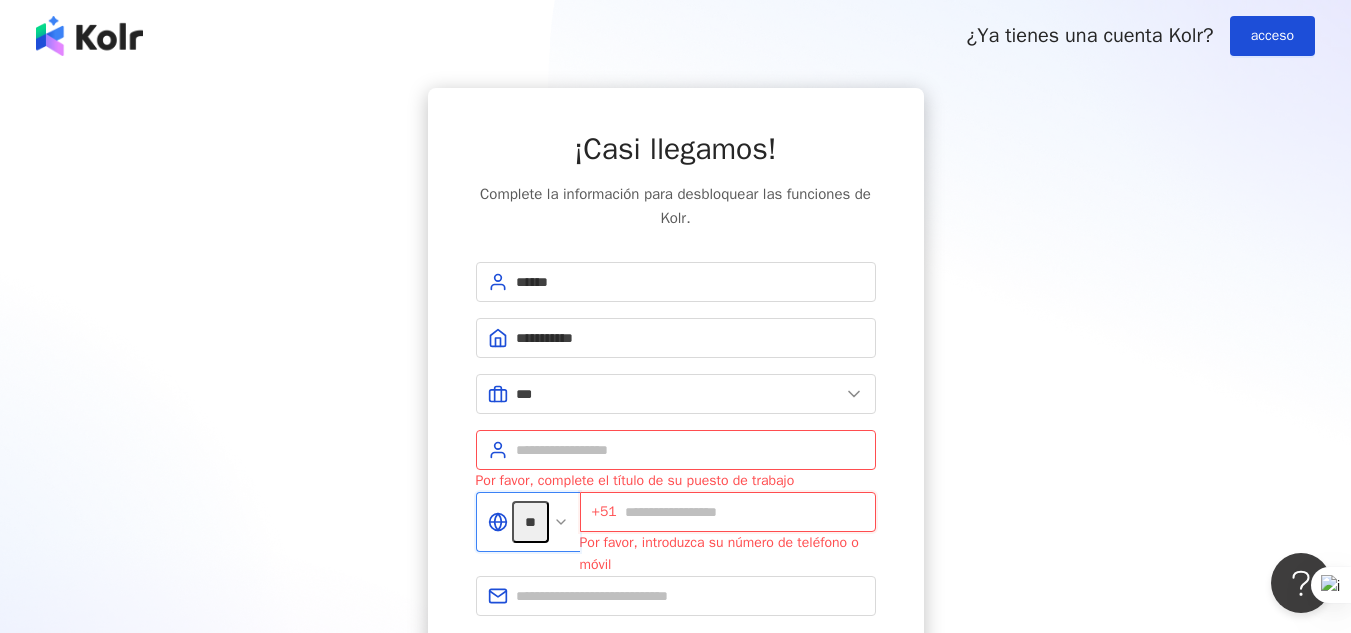 type on "*********" 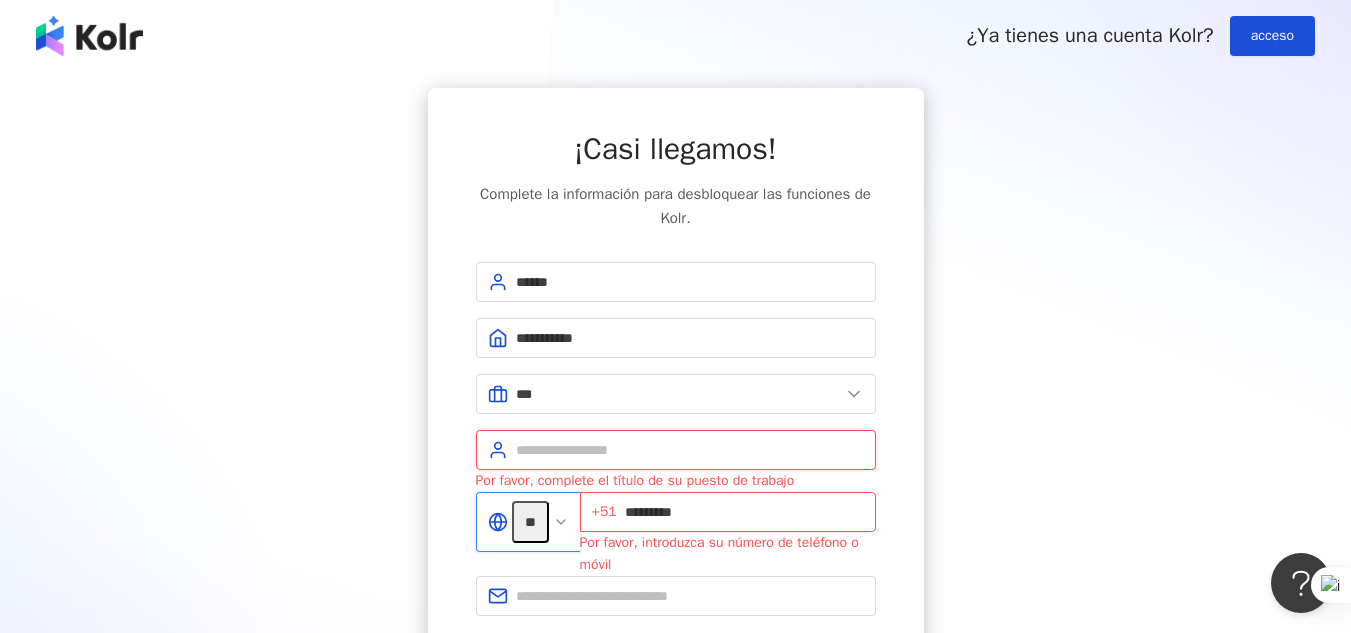 click at bounding box center [690, 450] 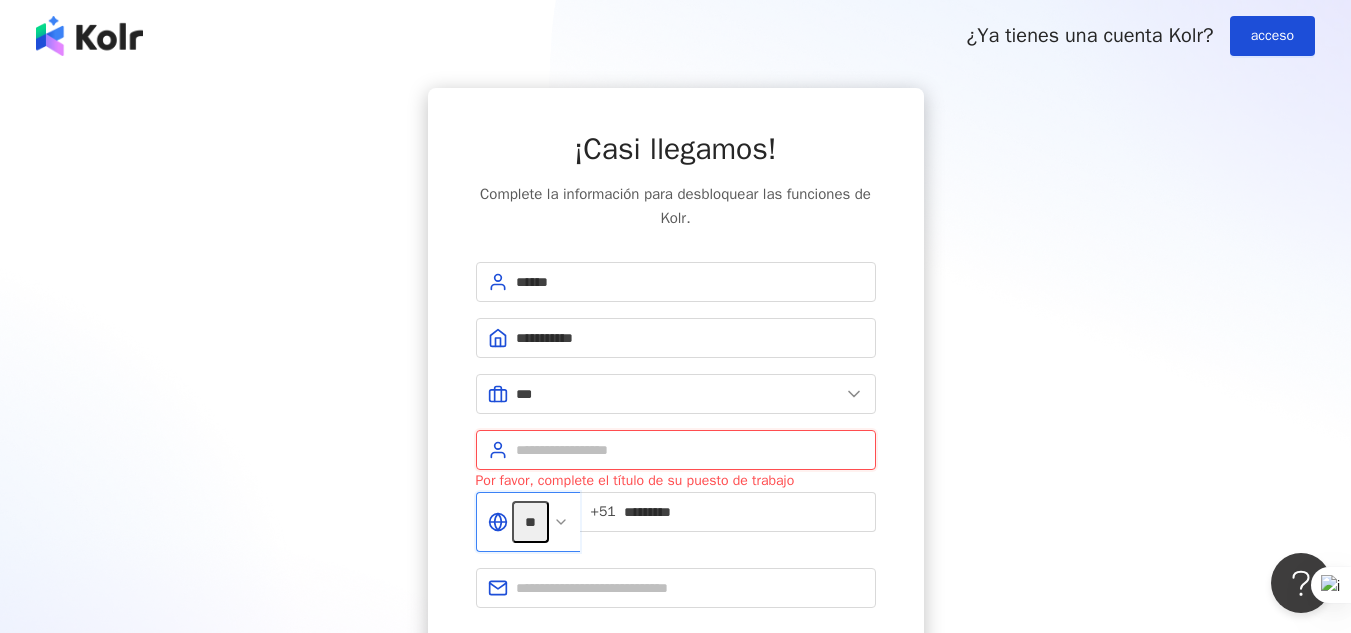 click at bounding box center [690, 450] 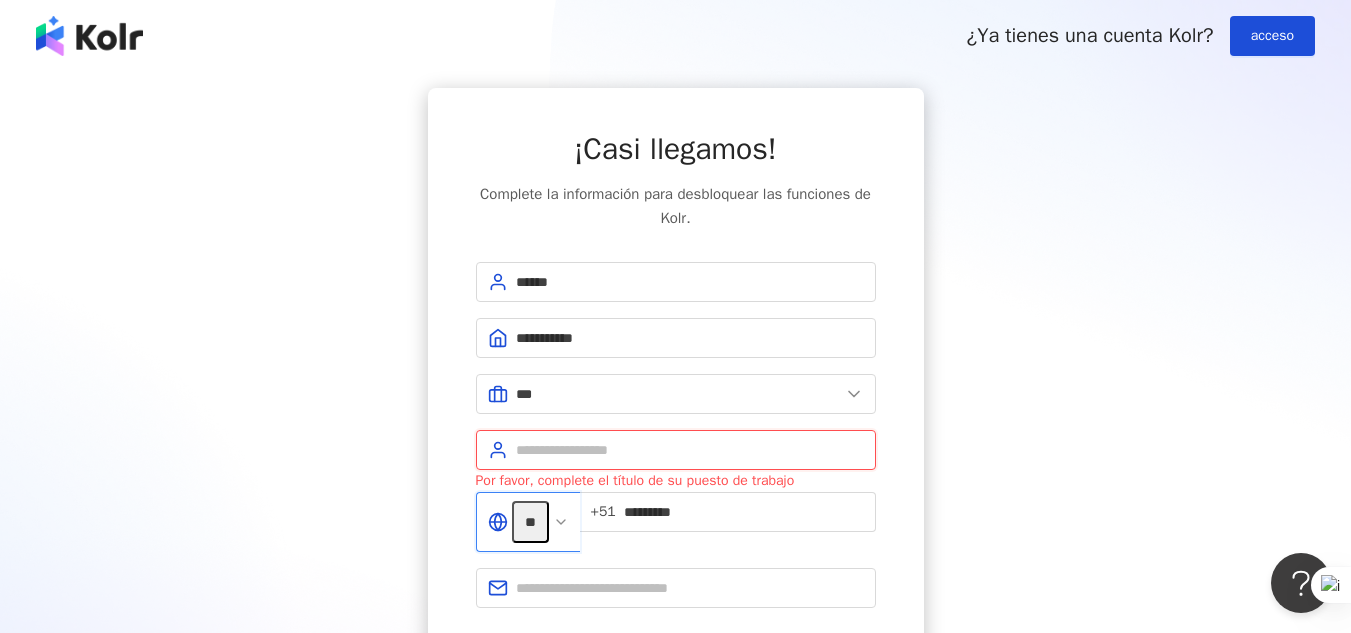 type on "*" 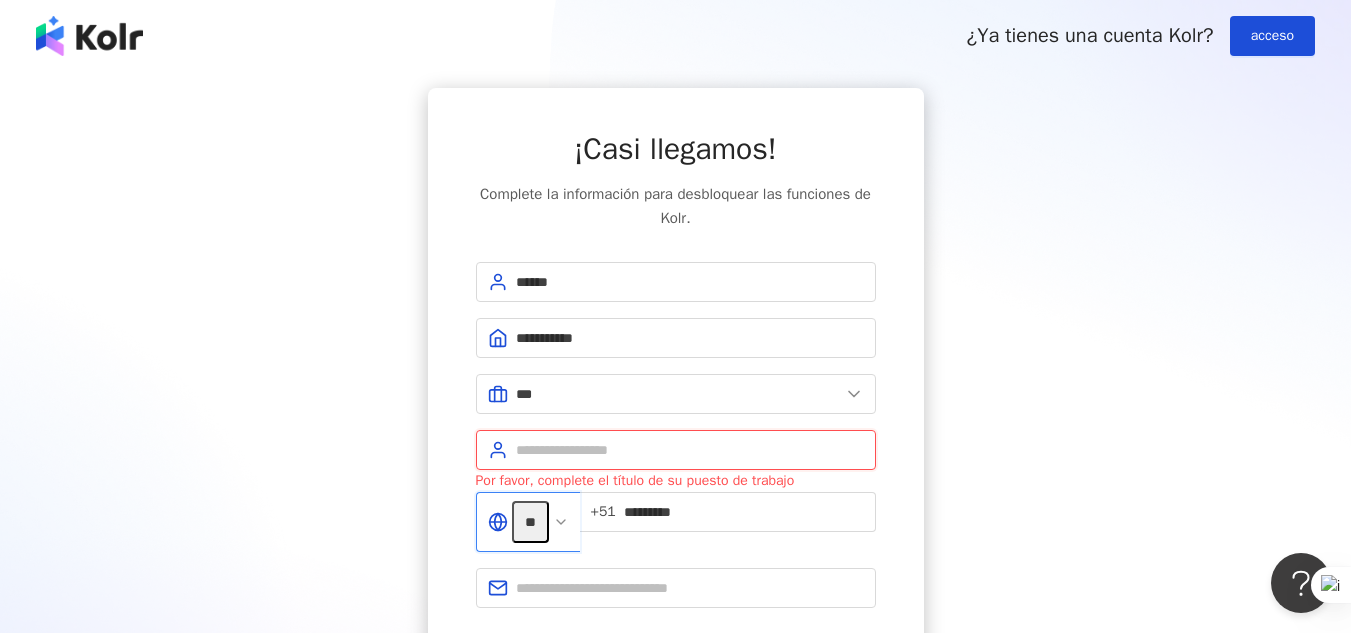 type on "*" 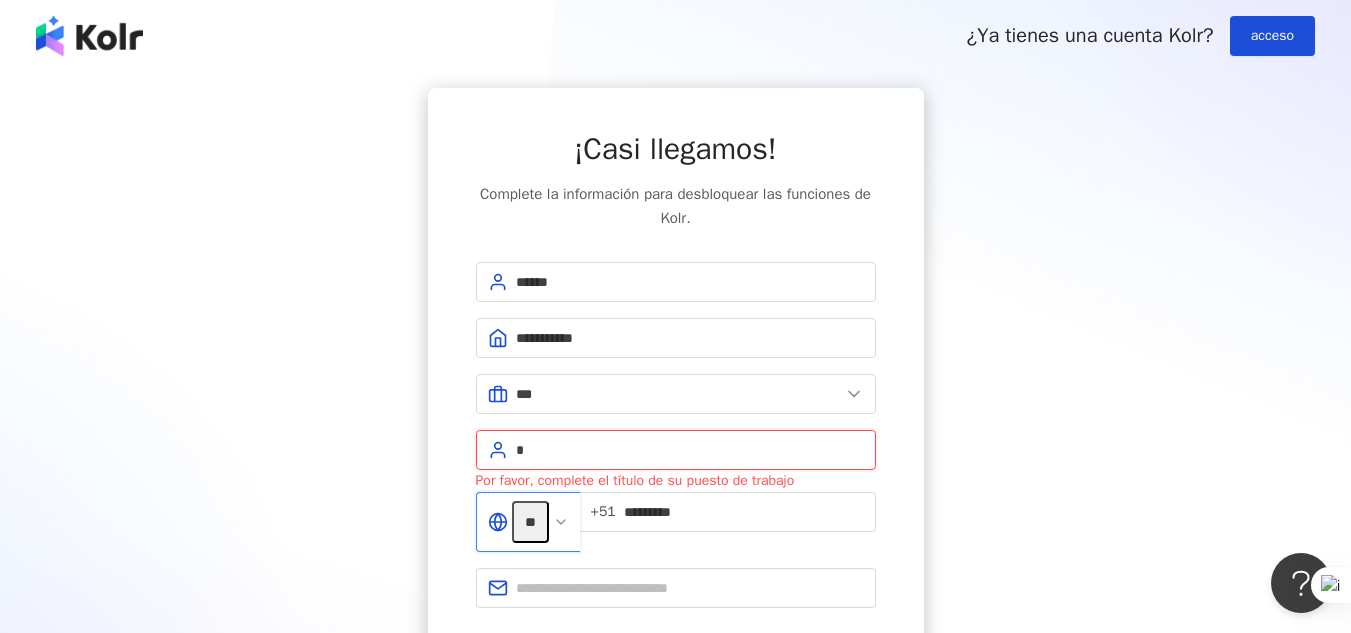 type 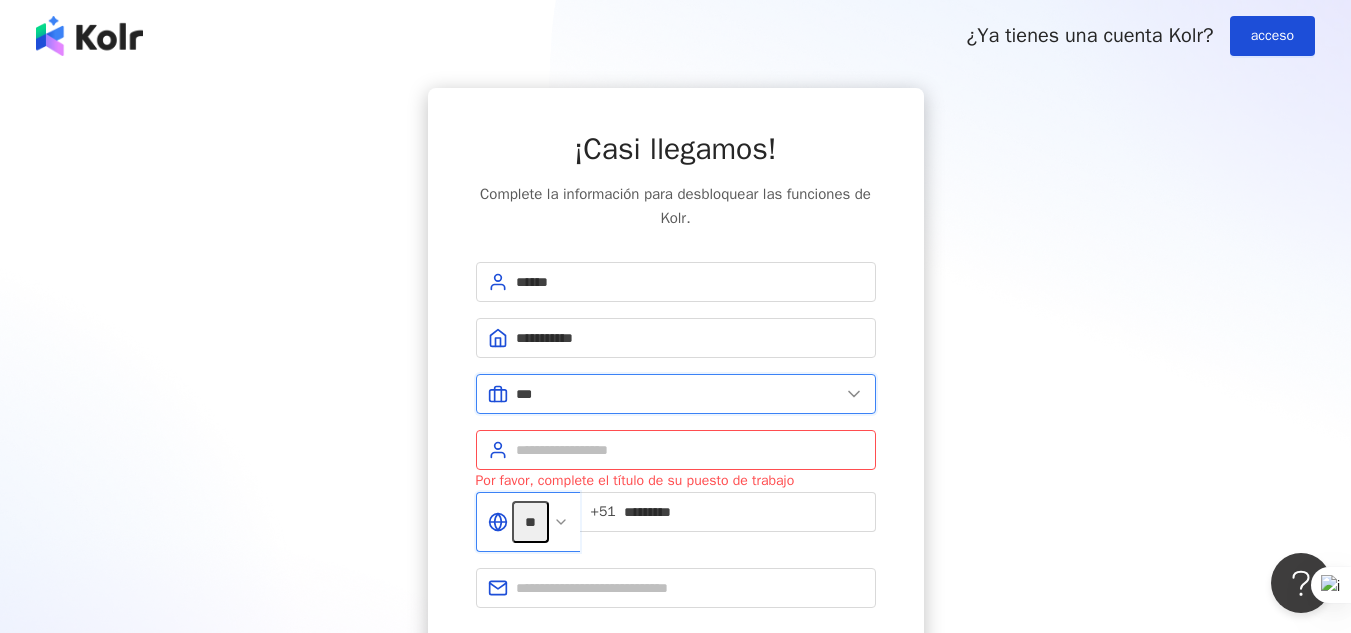 click on "***" at bounding box center [678, 394] 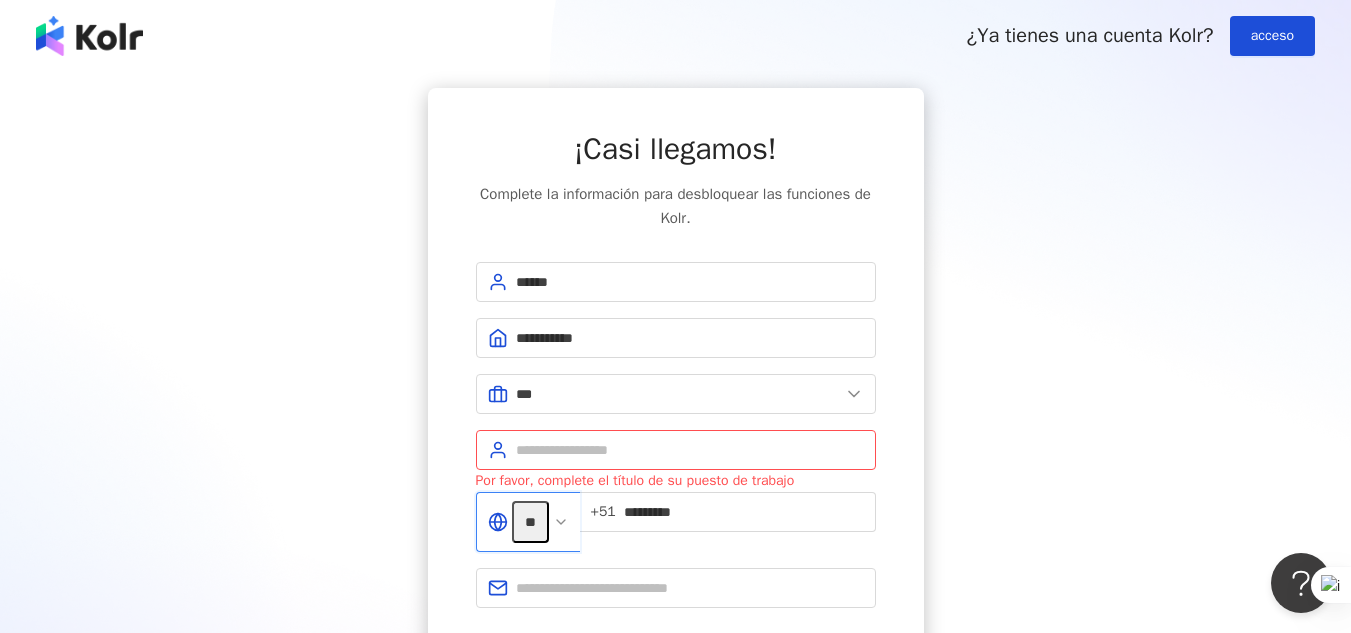 click on "**********" at bounding box center (675, 404) 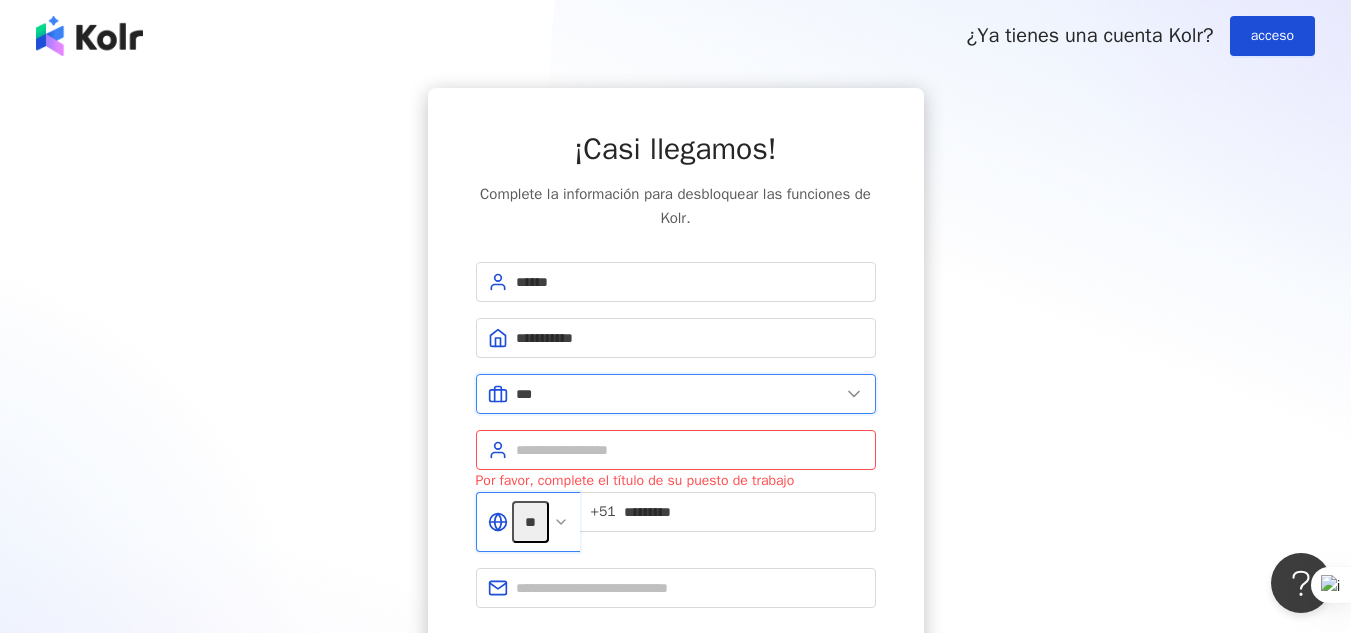 click on "***" at bounding box center (678, 394) 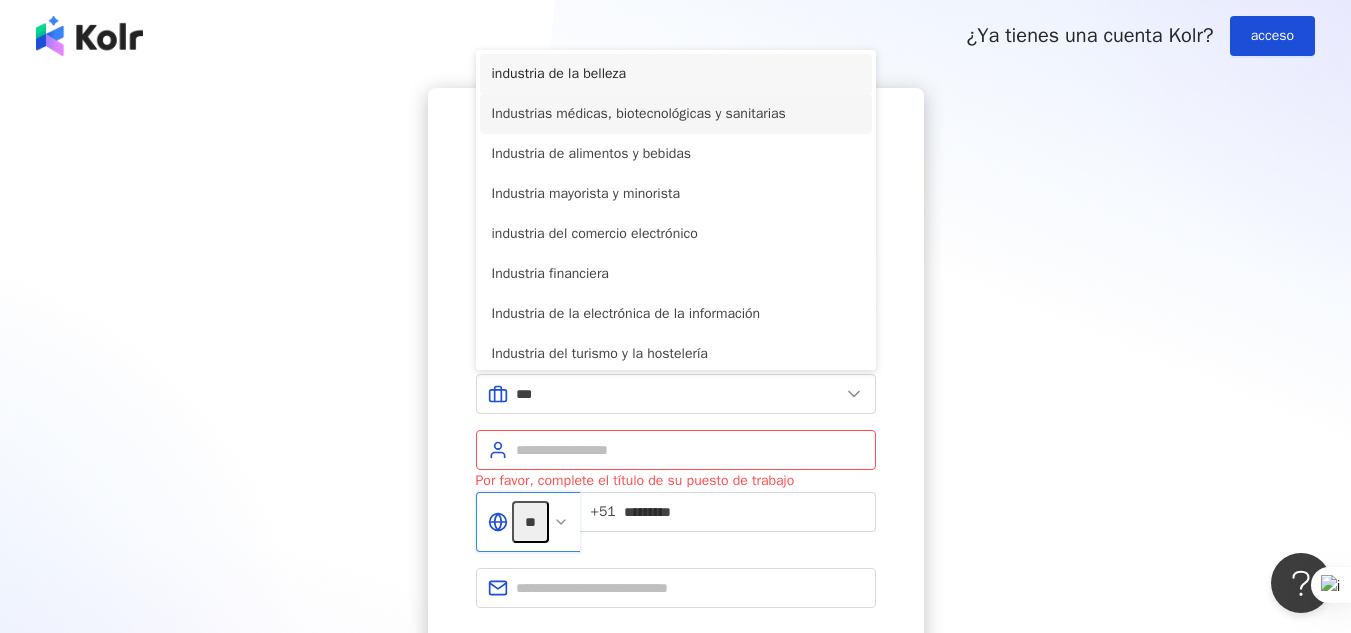 click on "Industrias médicas, biotecnológicas y sanitarias" at bounding box center (639, 113) 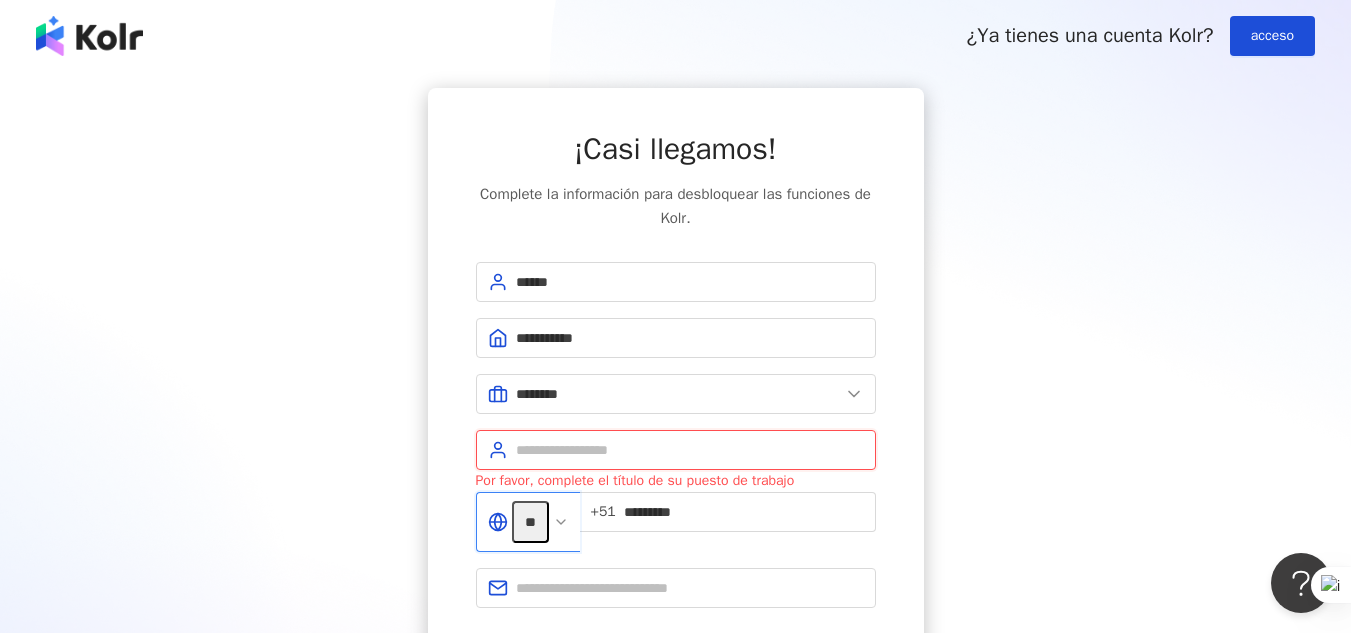 click at bounding box center [690, 450] 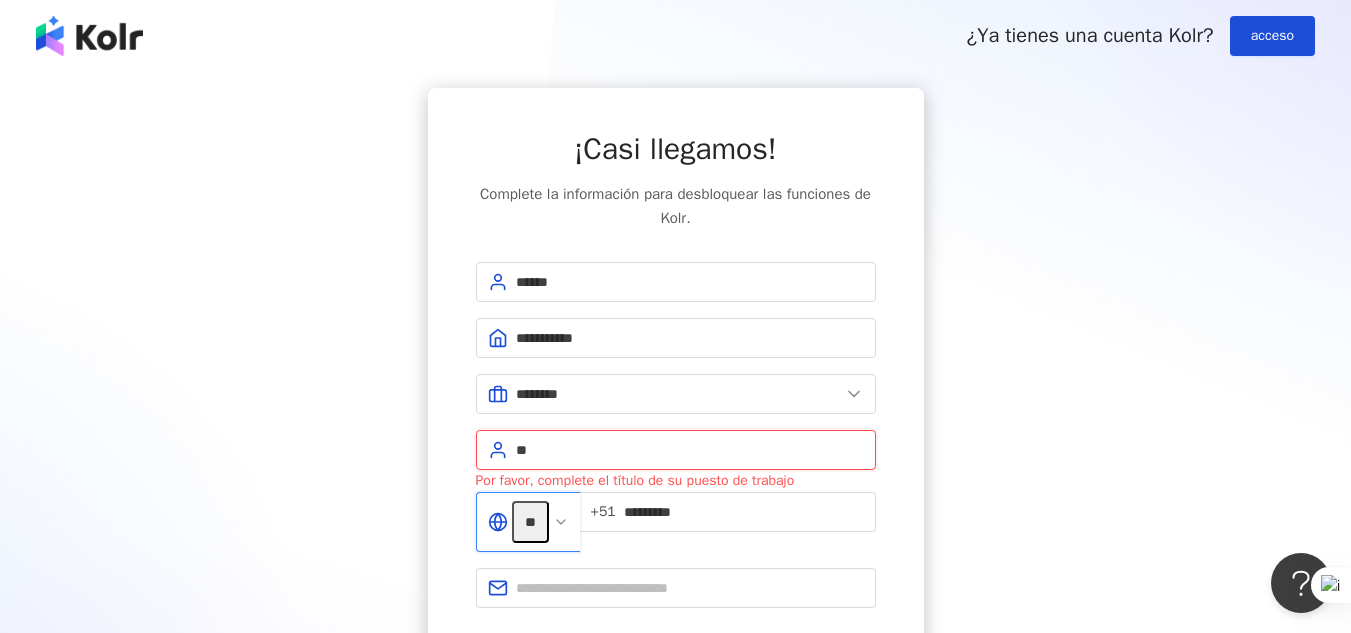 type on "*" 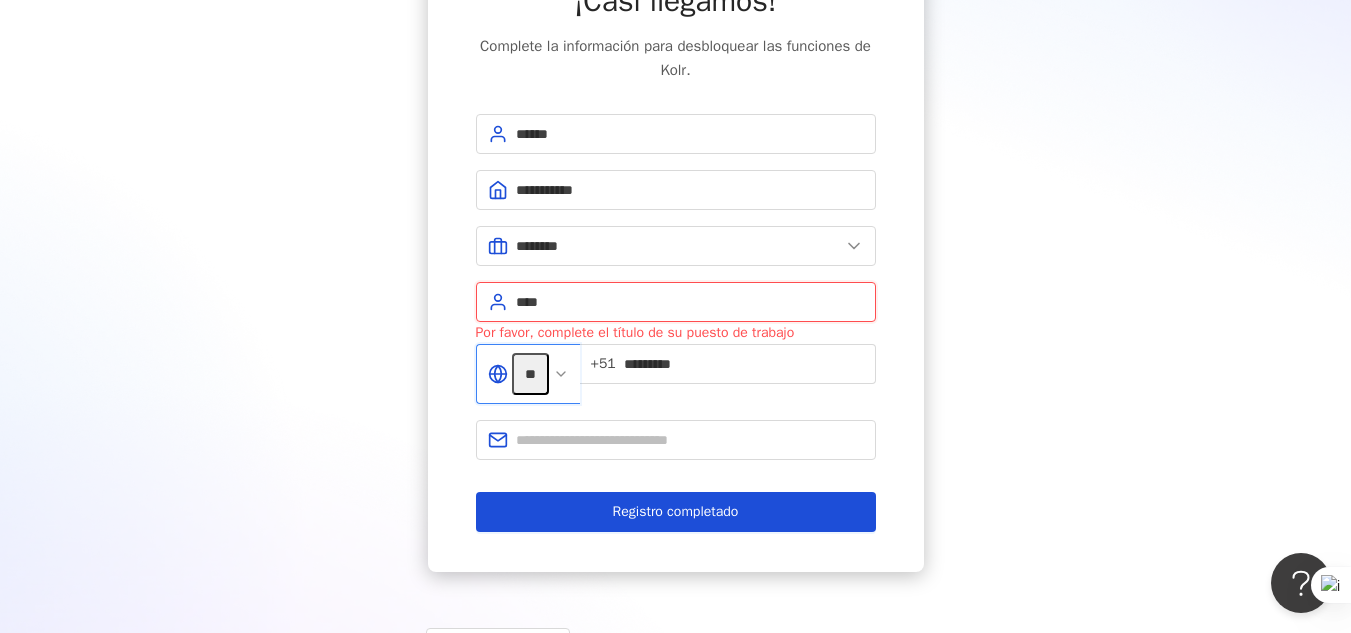 scroll, scrollTop: 195, scrollLeft: 0, axis: vertical 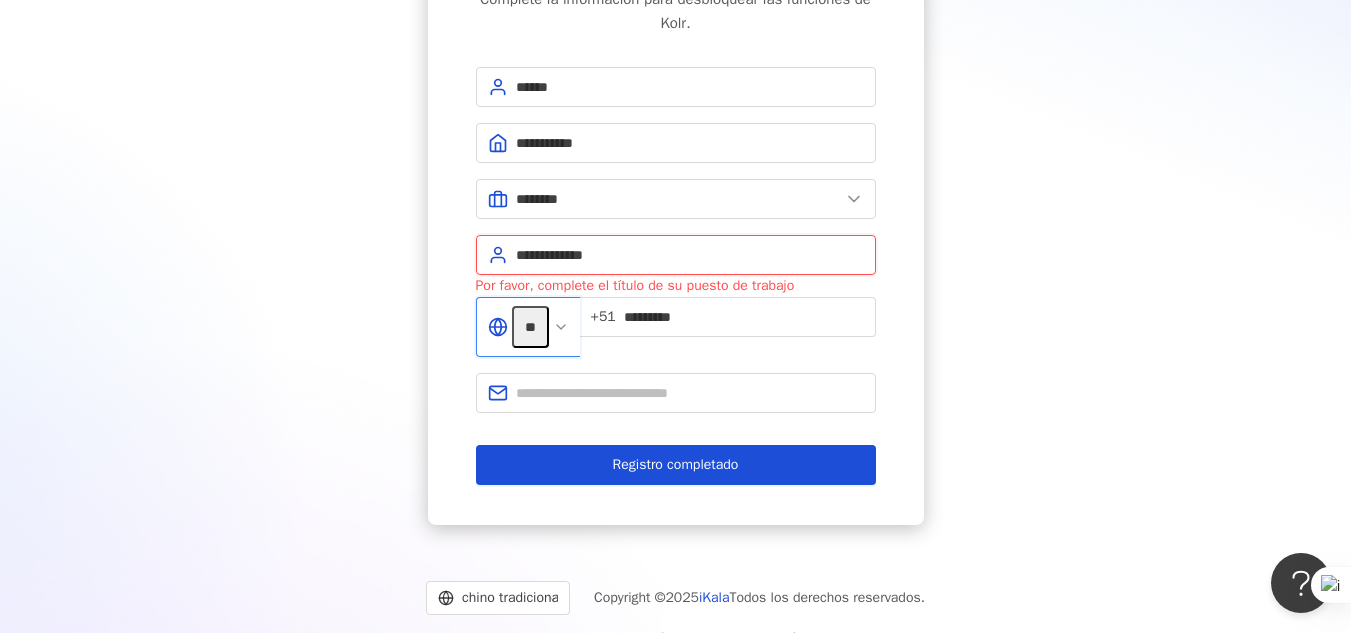 type on "**********" 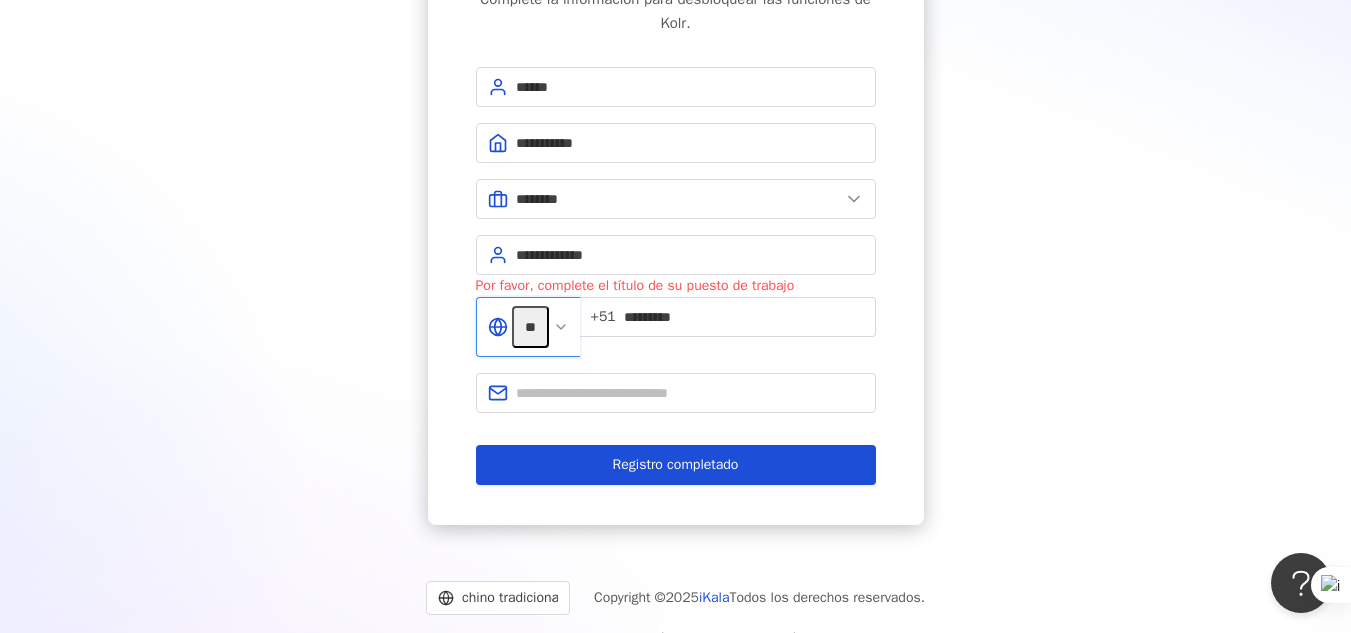 click on "**********" at bounding box center (675, 209) 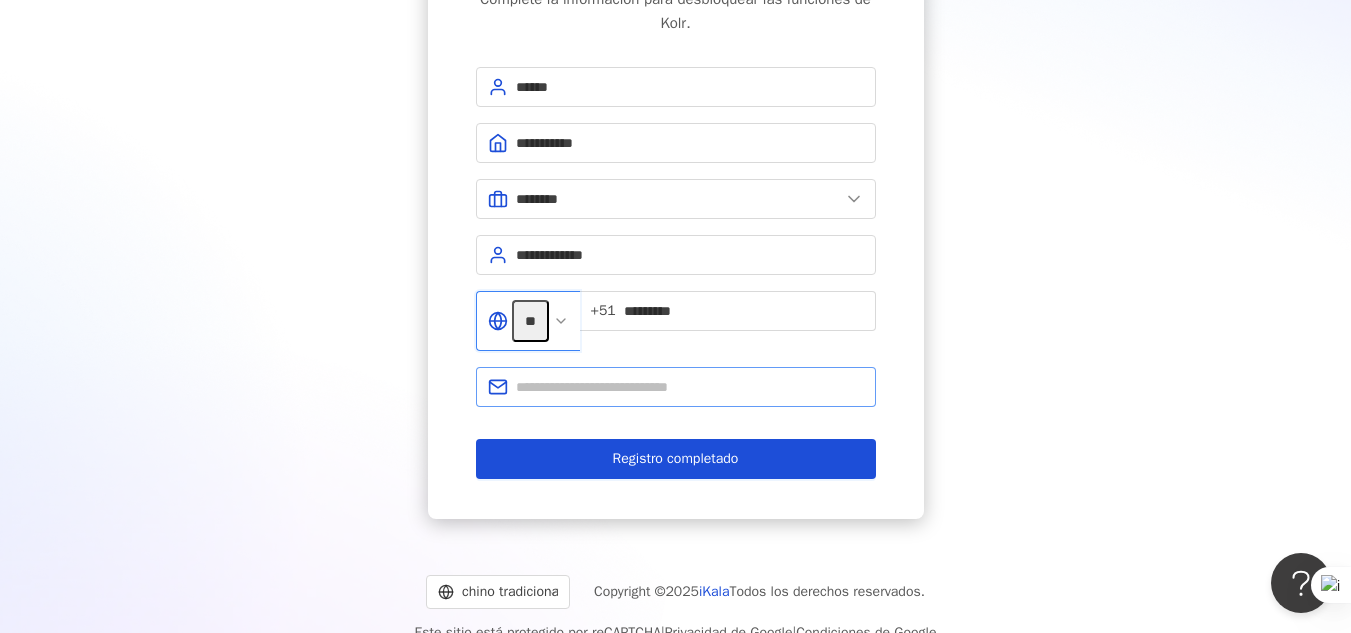 click at bounding box center (676, 387) 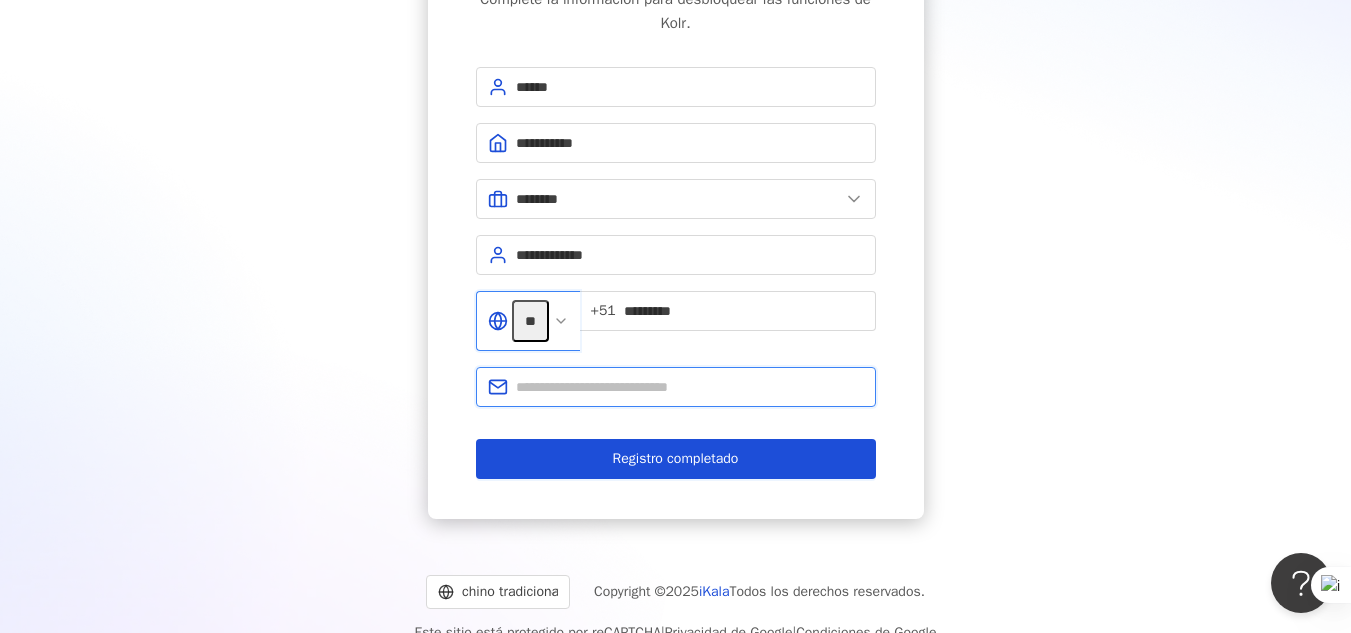 click at bounding box center (690, 387) 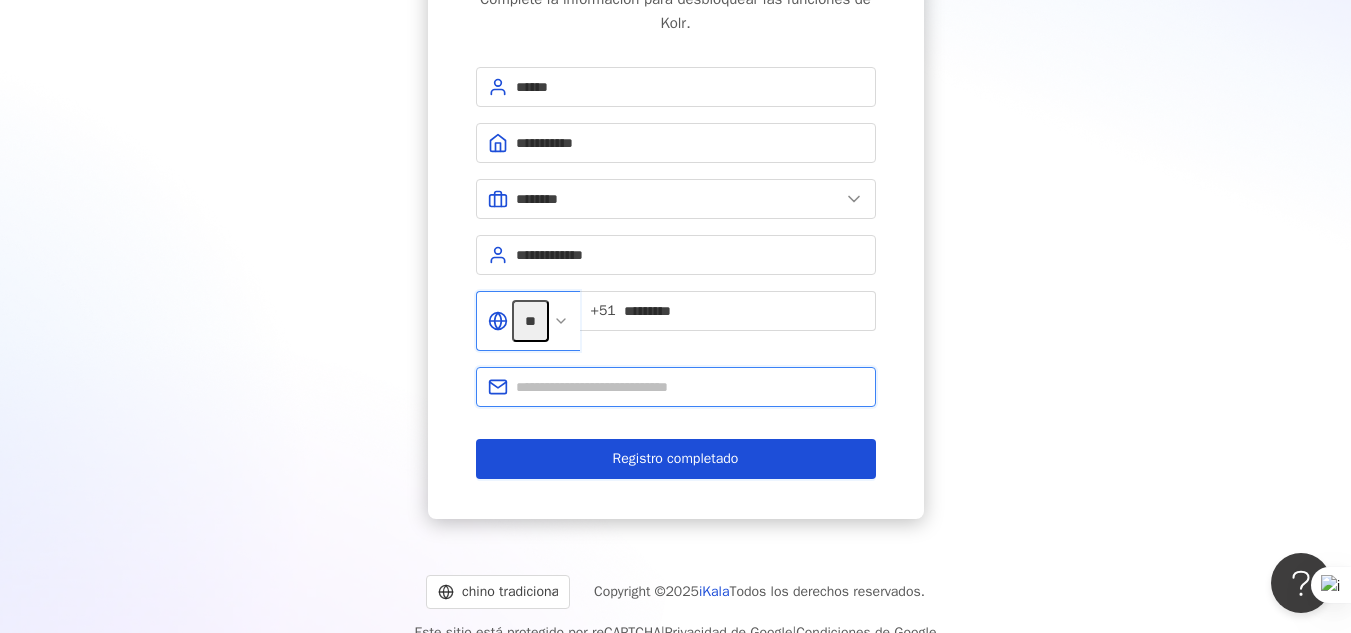 type on "**********" 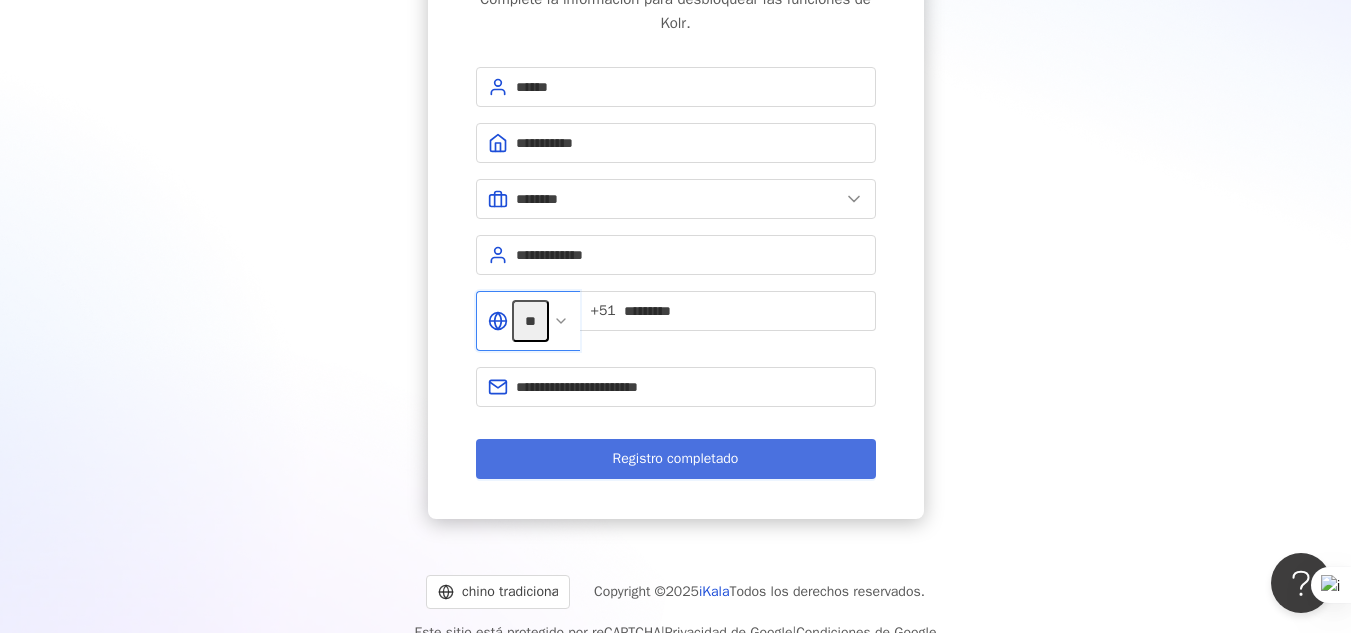 click on "Registro completado" at bounding box center (676, 459) 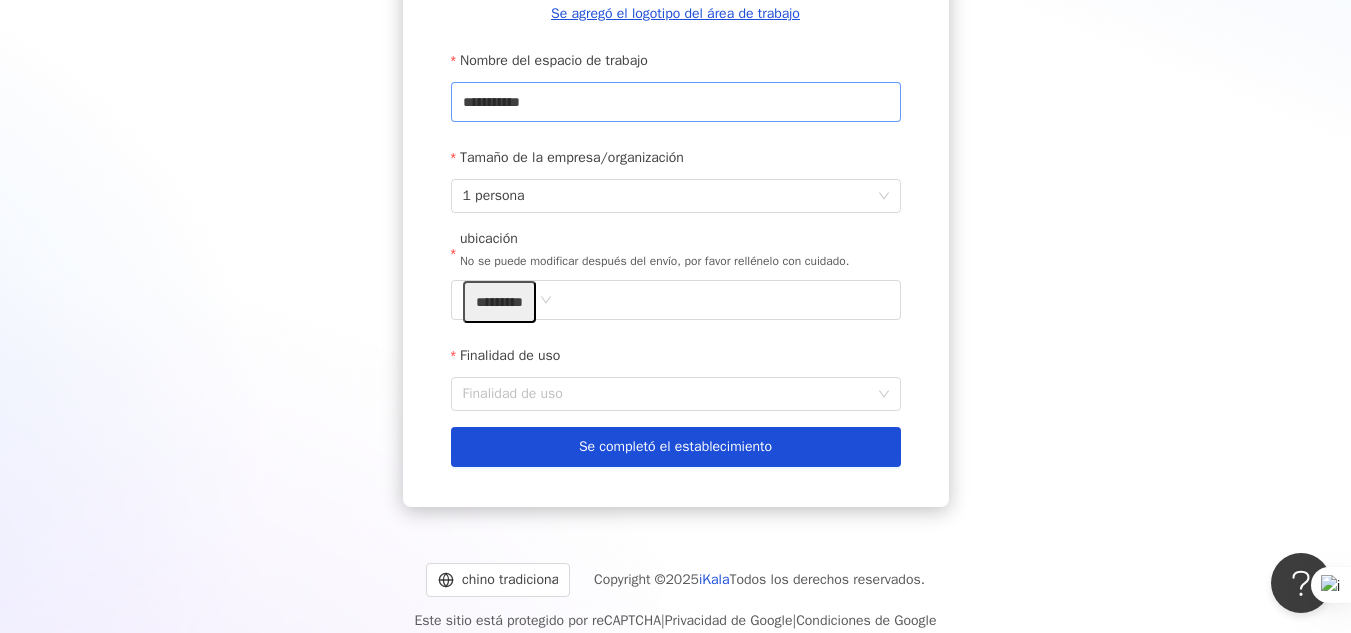 scroll, scrollTop: 325, scrollLeft: 0, axis: vertical 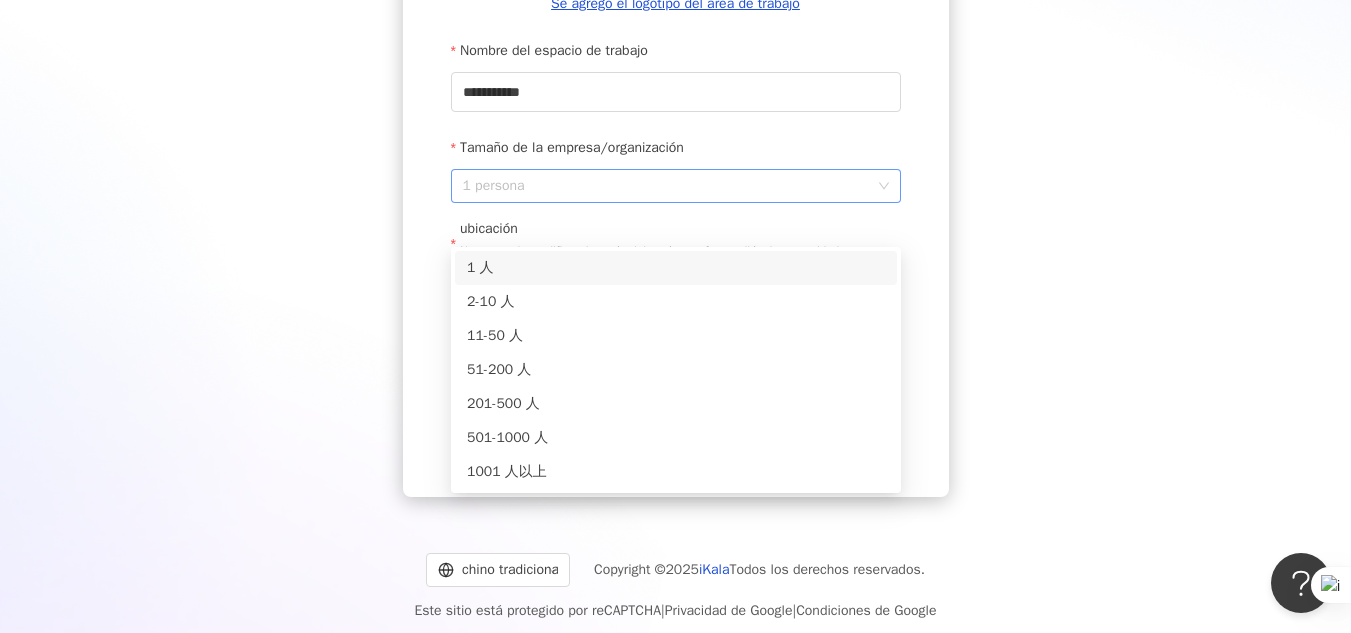click on "1 persona" at bounding box center [676, 186] 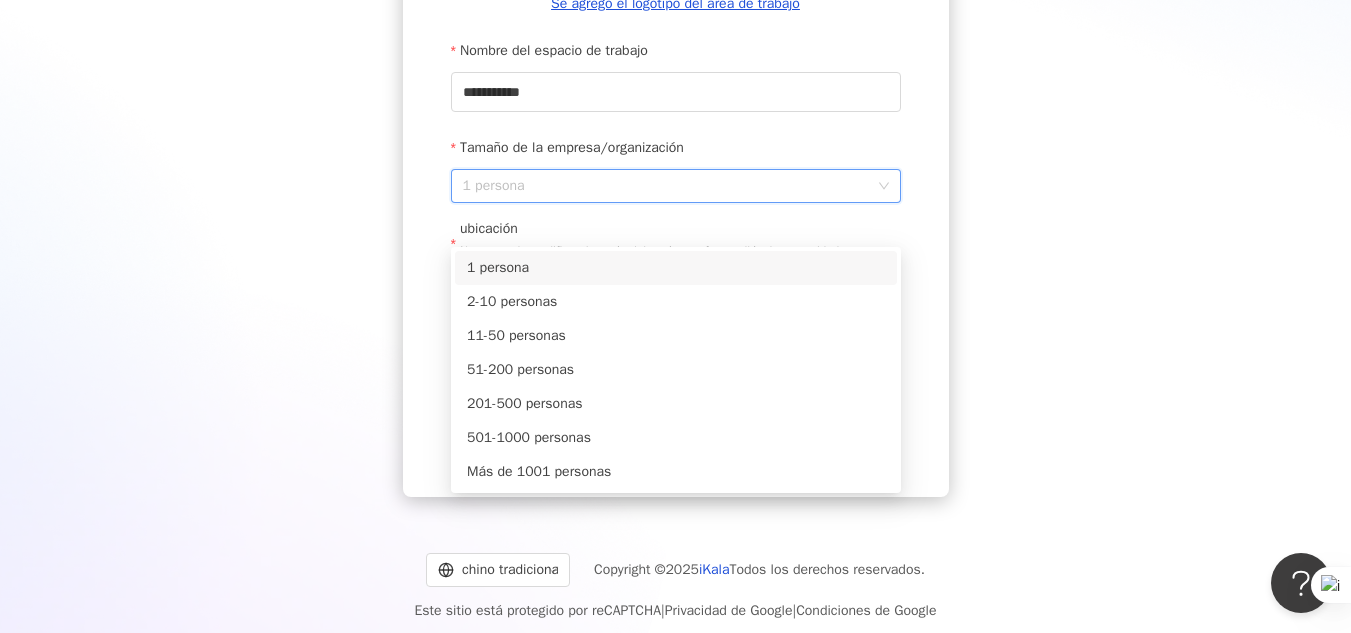 click on "1 persona" at bounding box center (676, 268) 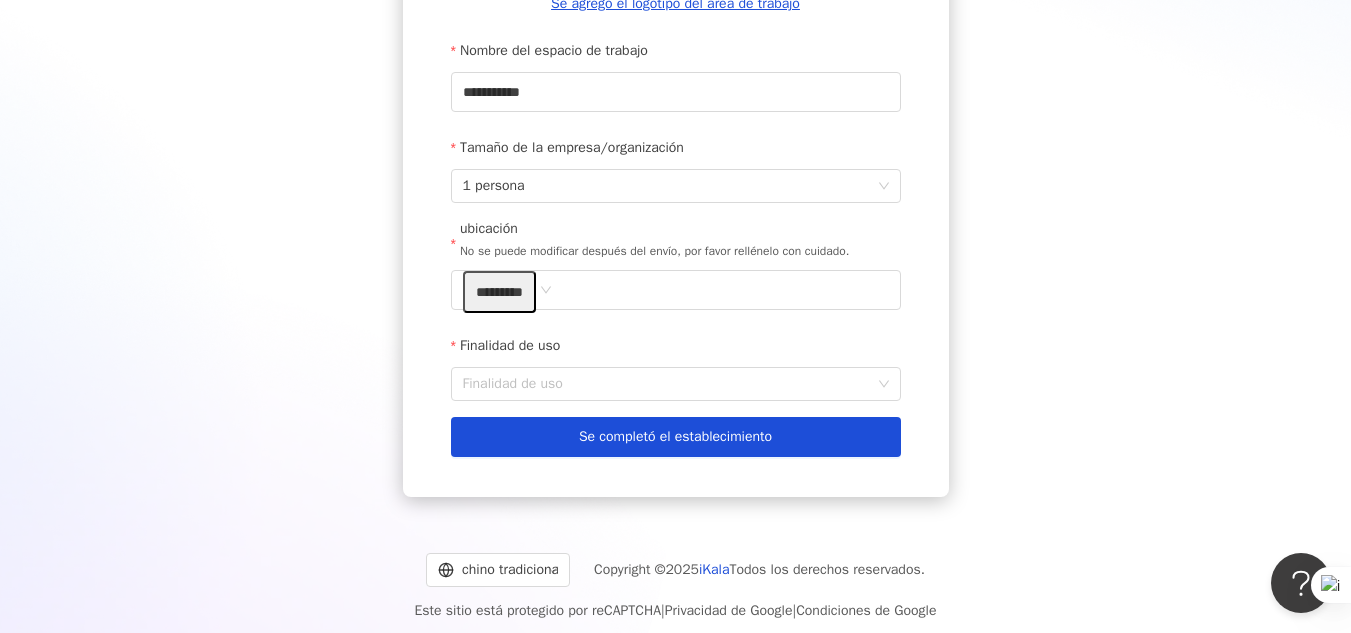 click on "**********" at bounding box center (675, 130) 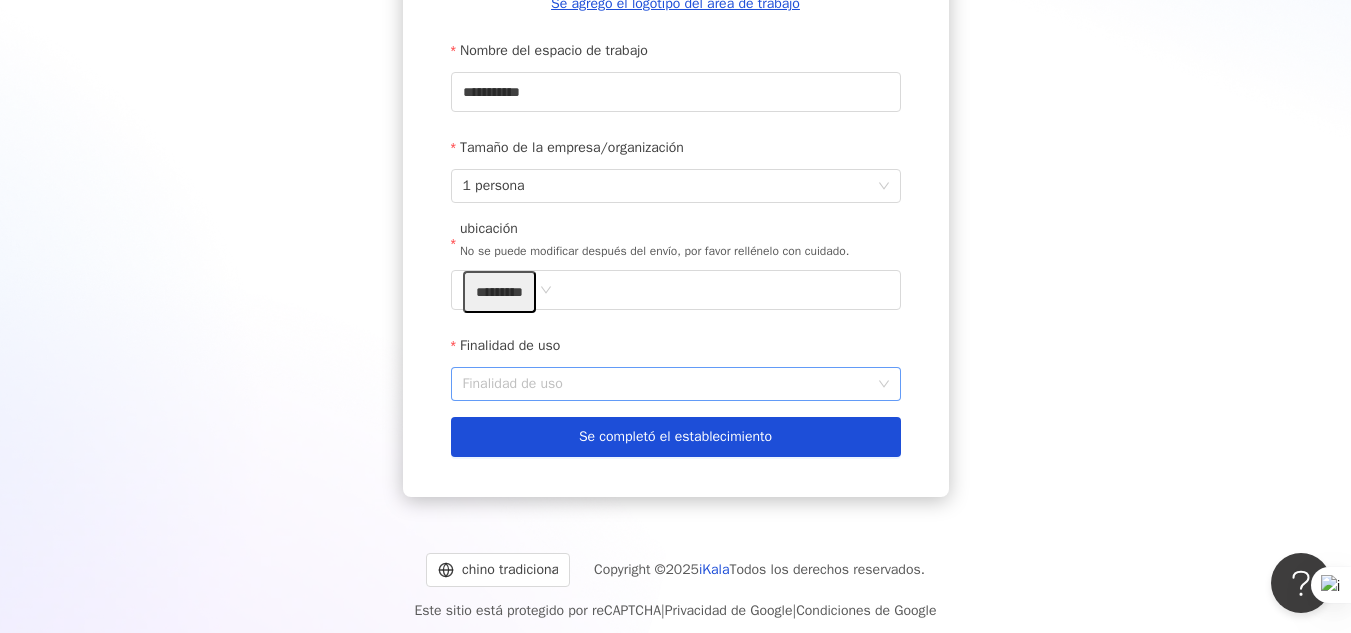 click on "Finalidad de uso" at bounding box center (676, 384) 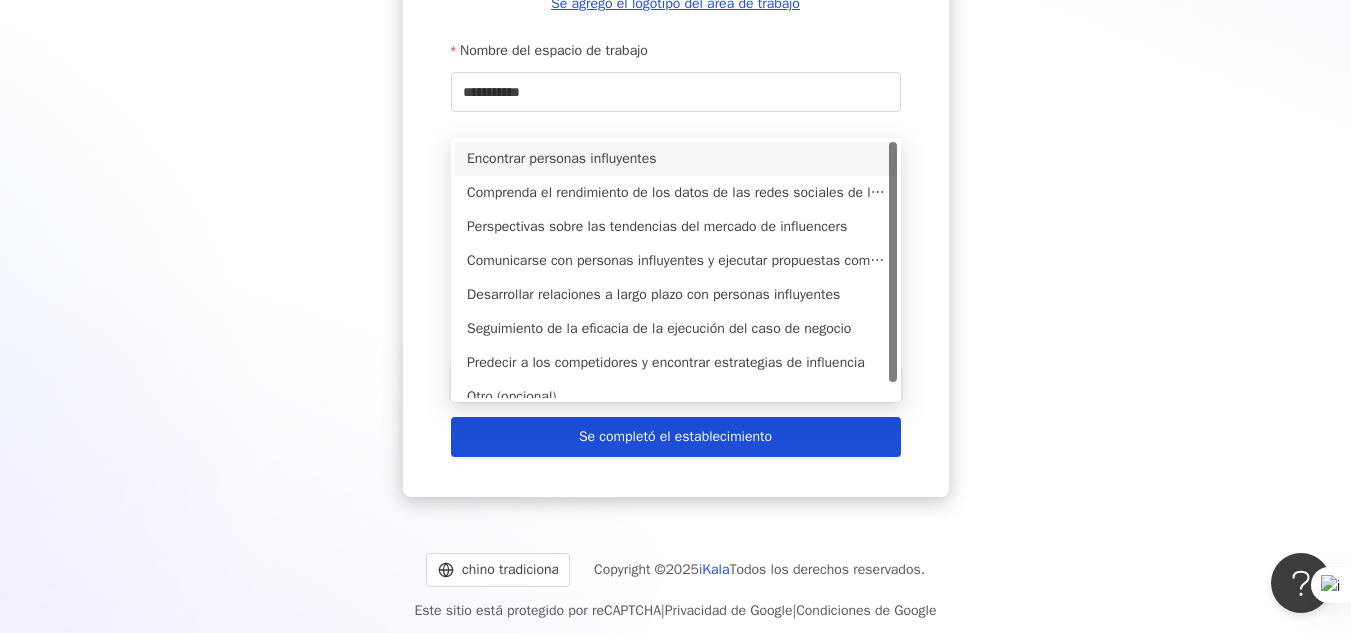 click on "Encontrar personas influyentes" at bounding box center [562, 158] 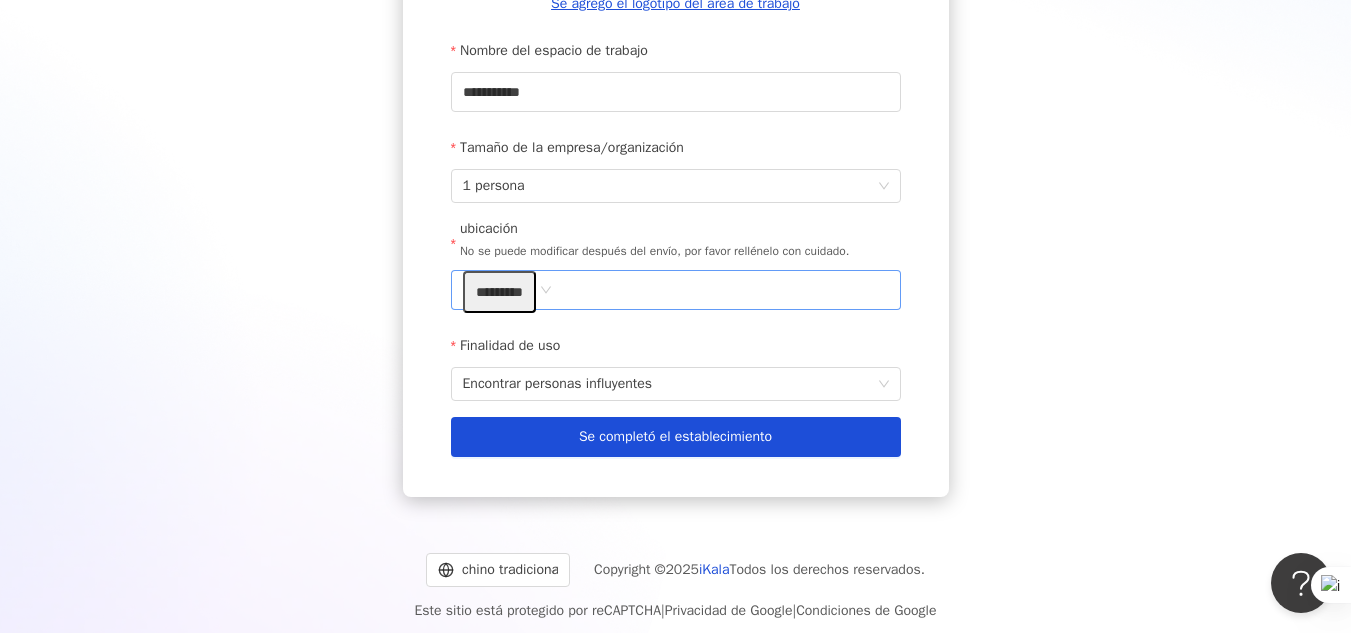 click on "*********" at bounding box center (676, 290) 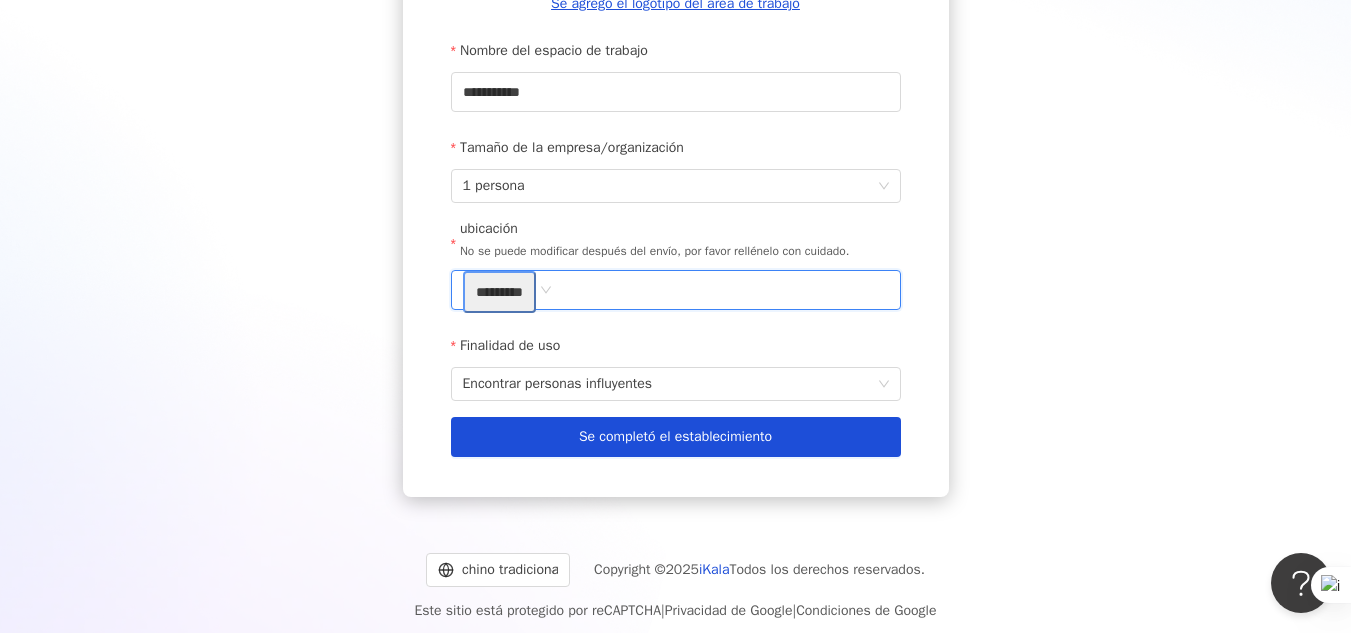 type on "***" 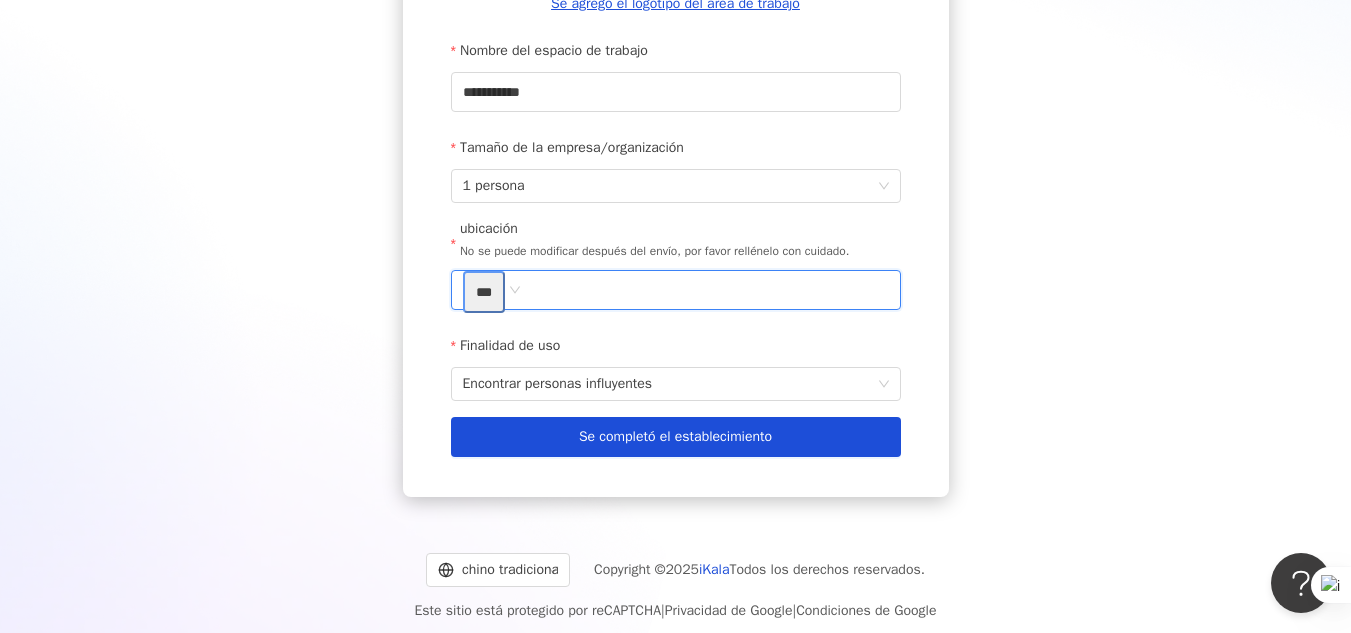 click on "***" at bounding box center (484, 292) 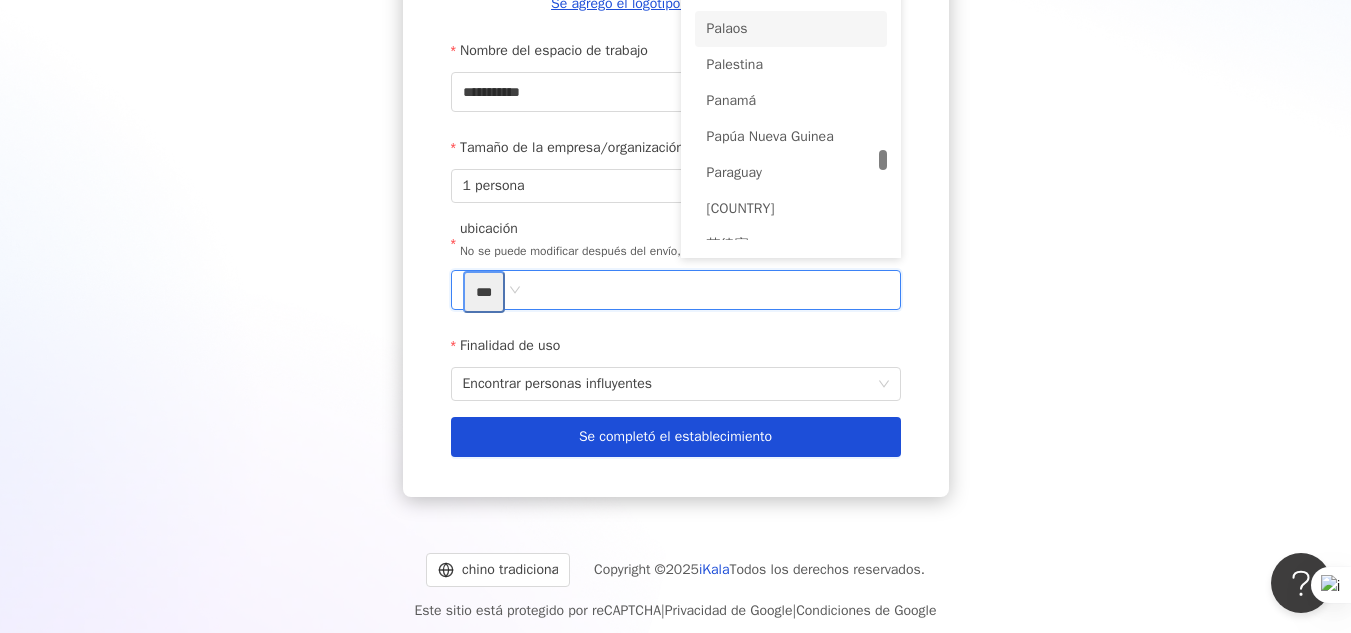 scroll, scrollTop: 6261, scrollLeft: 0, axis: vertical 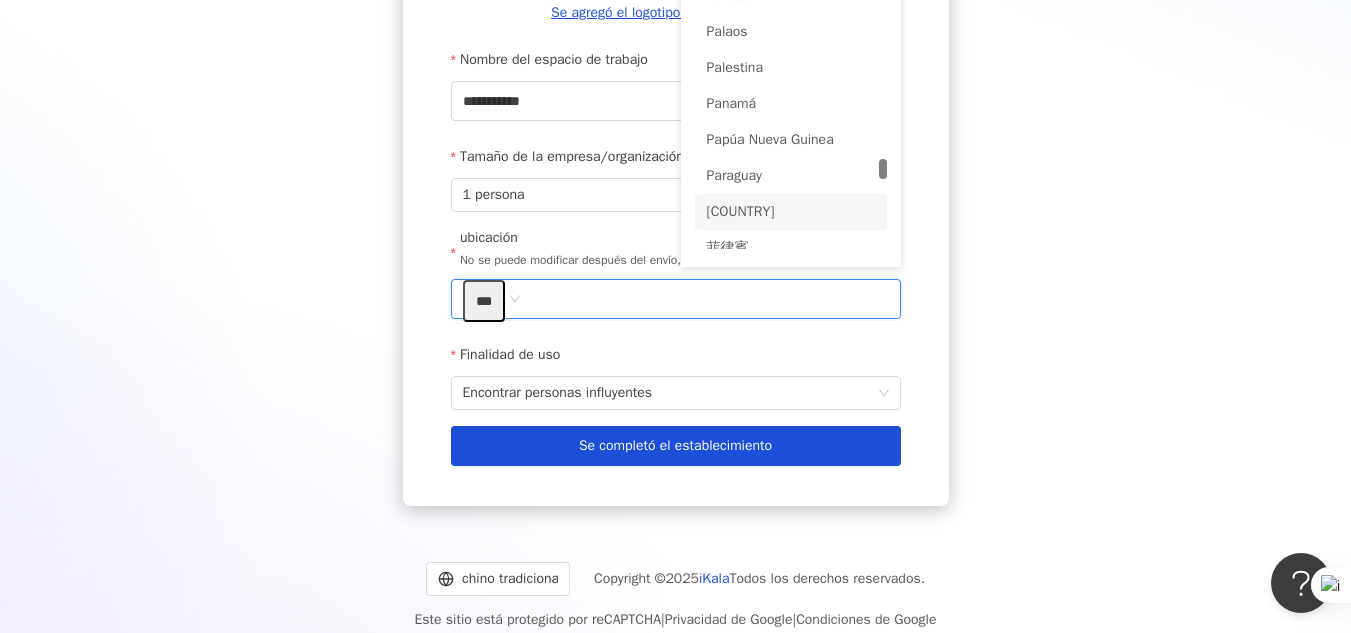 click on "Perú" at bounding box center (741, 212) 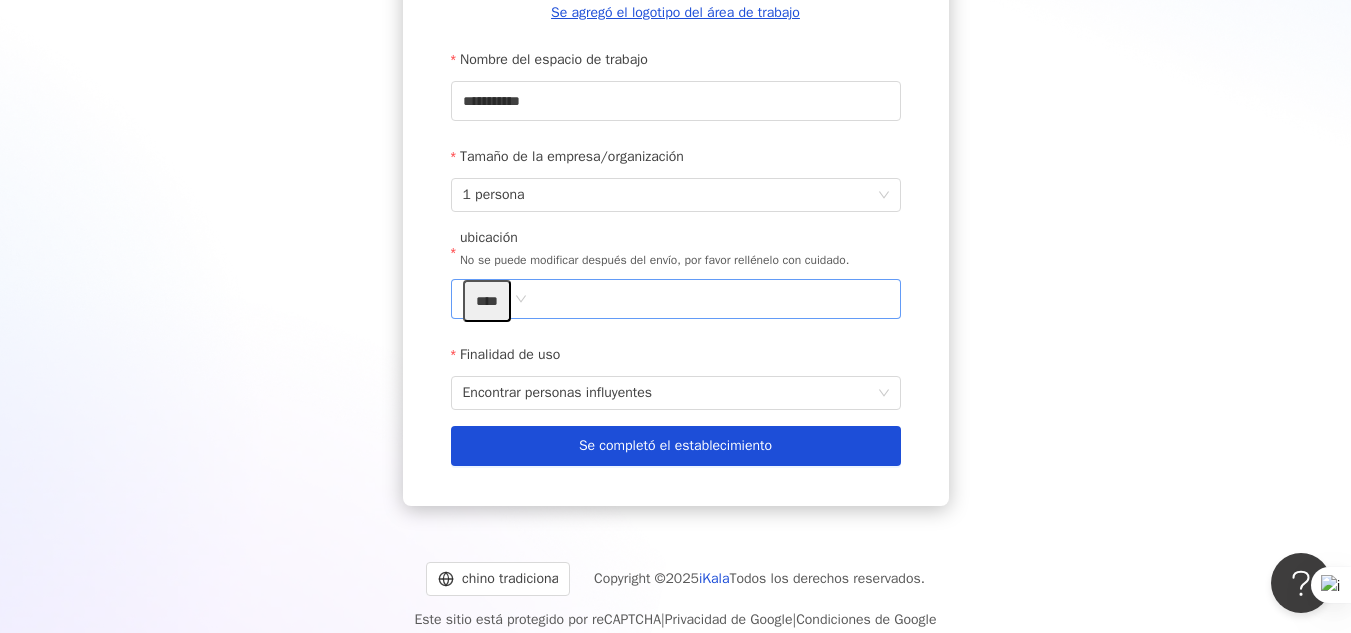 click on "****" at bounding box center [676, 299] 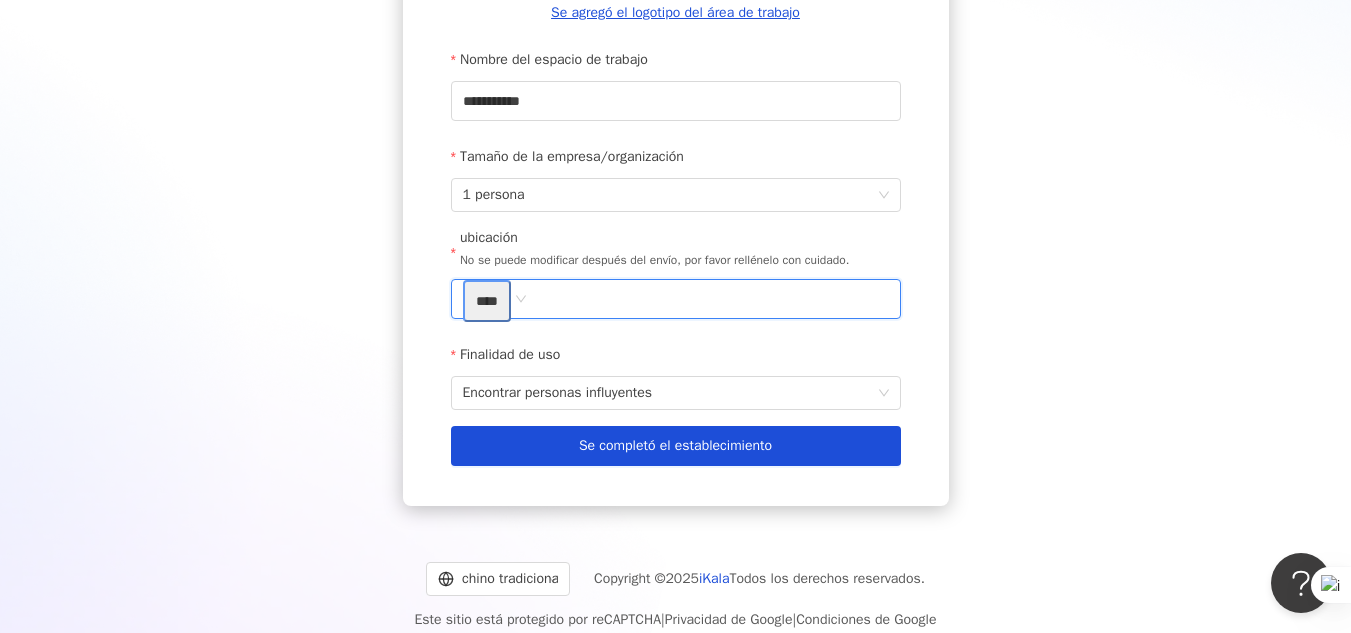 type on "**" 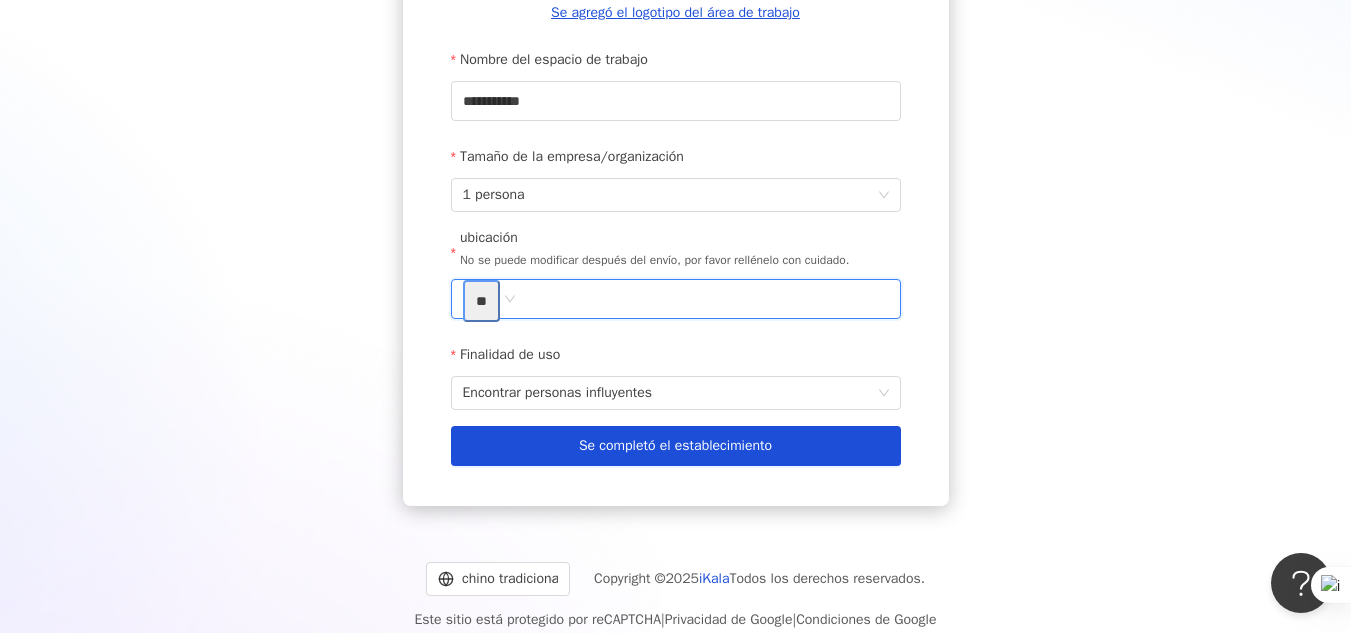 click on "**" at bounding box center [481, 301] 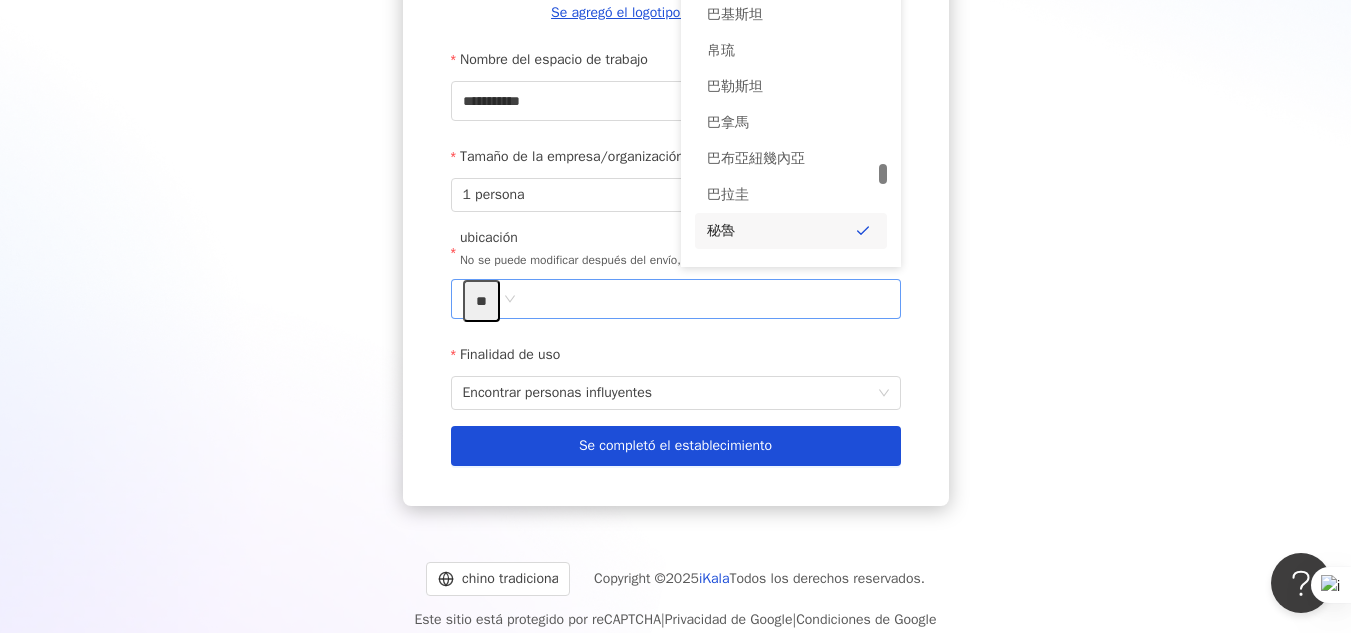 click on "** Perú py pe ph 巴基斯坦 帛琉 巴勒斯坦 巴拿馬 巴布亞紐幾內亞 巴拉圭 秘魯 菲律賓 皮特凱恩群島" at bounding box center (676, 299) 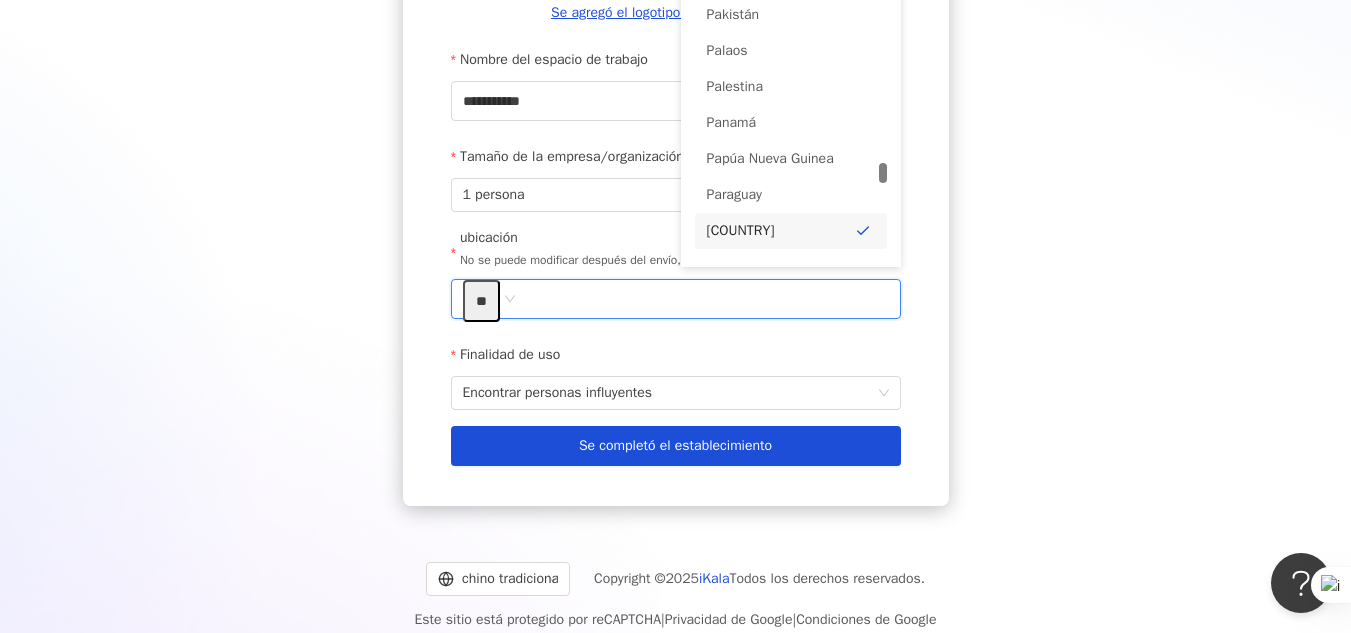 click on "Perú" at bounding box center [791, 231] 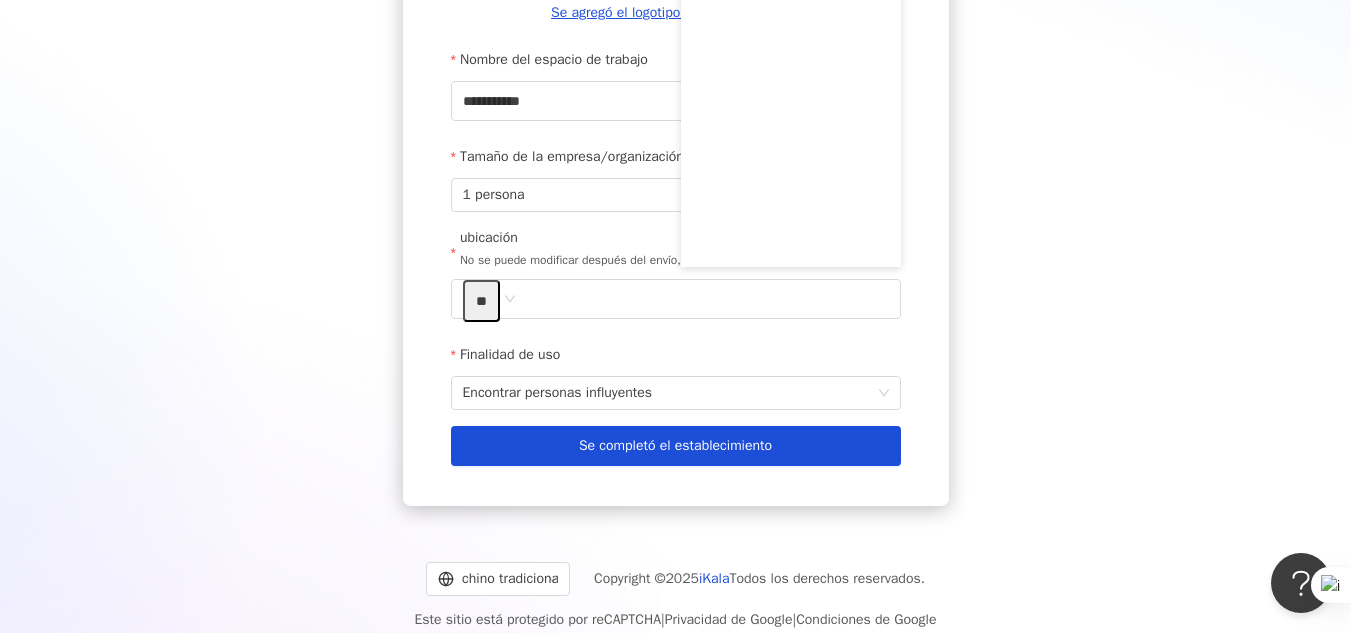 click on "**********" at bounding box center (675, 139) 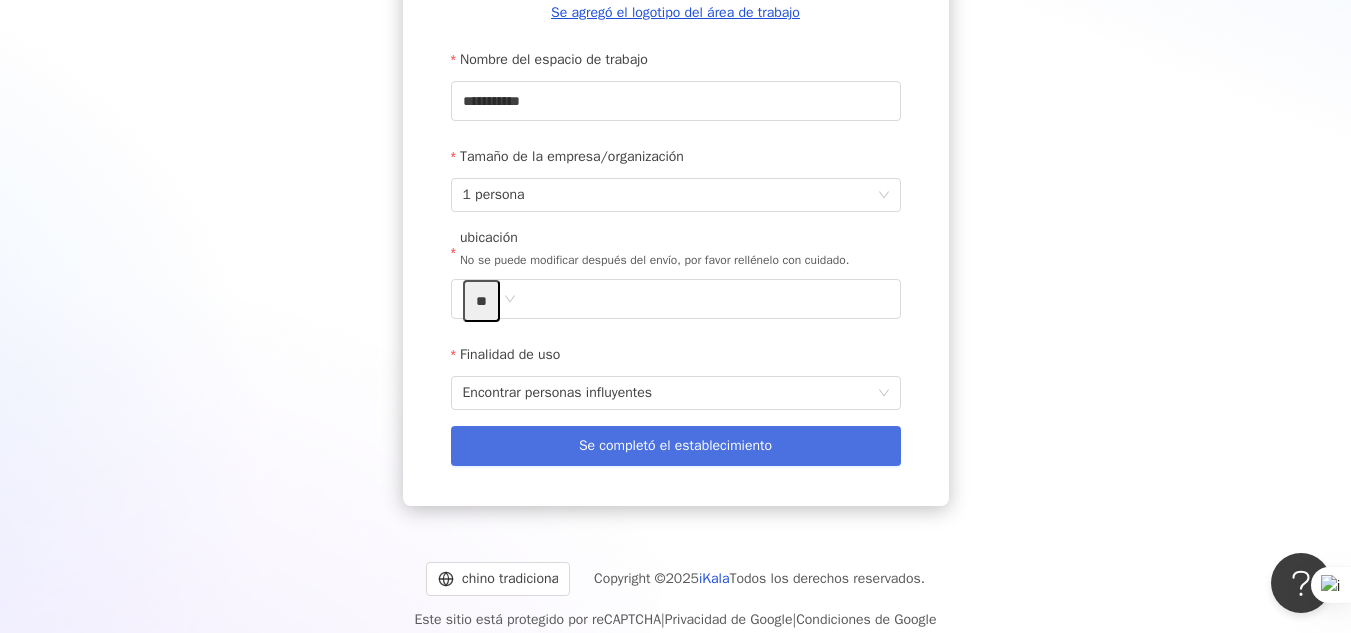 click on "Se completó el establecimiento" at bounding box center [675, 445] 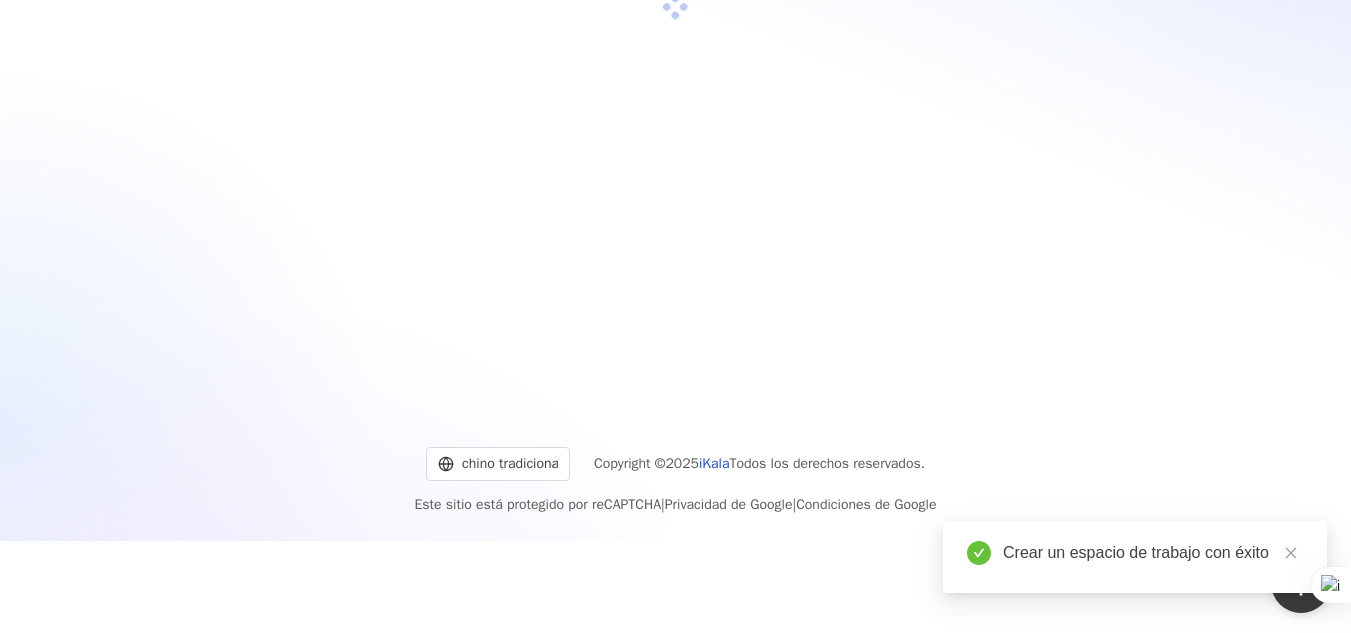 scroll, scrollTop: 0, scrollLeft: 0, axis: both 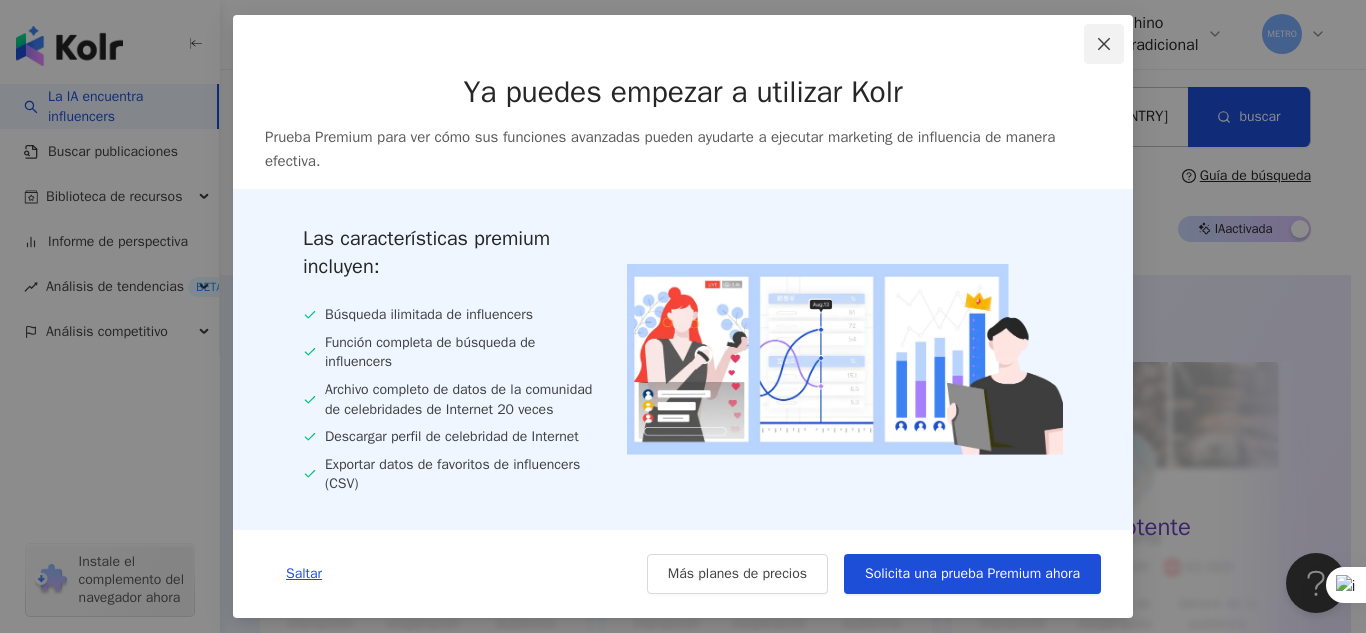 click at bounding box center [1104, 44] 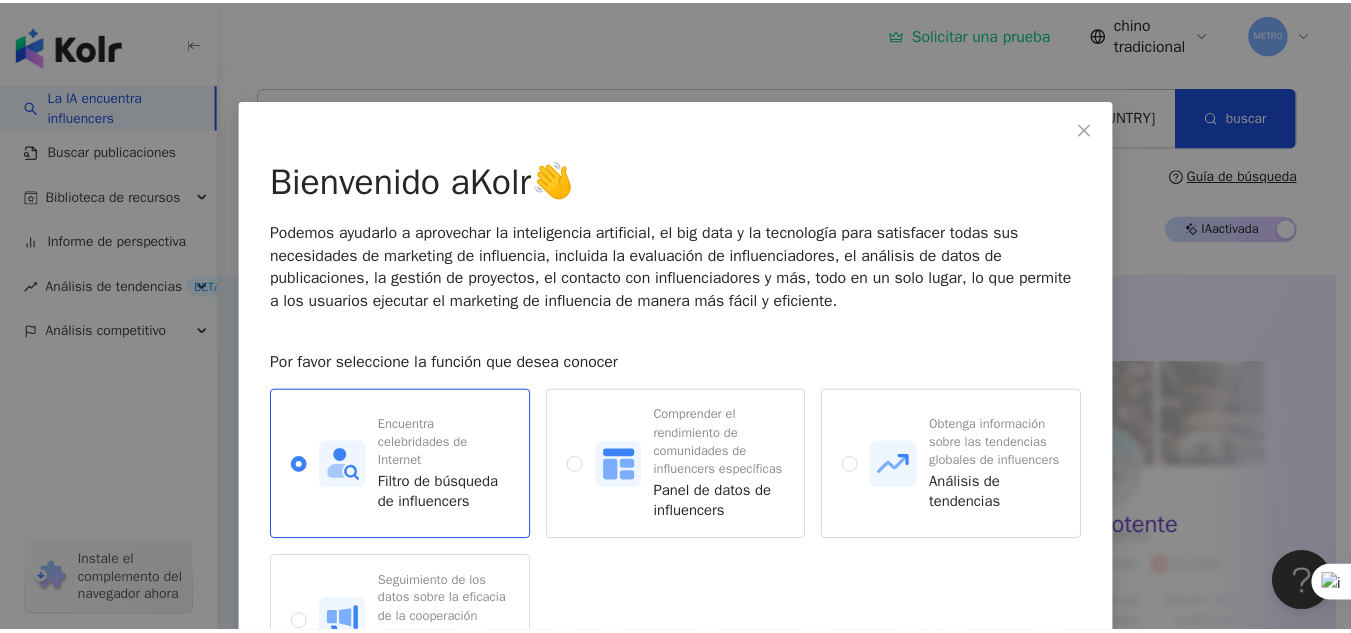 scroll, scrollTop: 100, scrollLeft: 0, axis: vertical 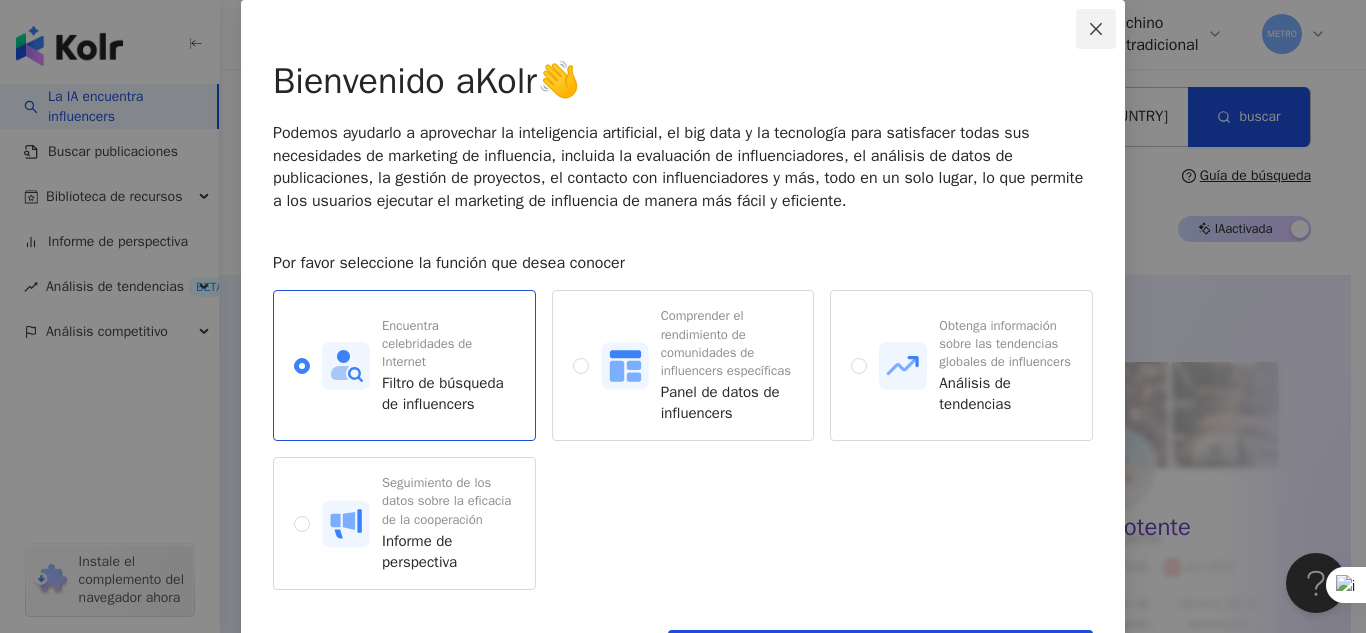 click 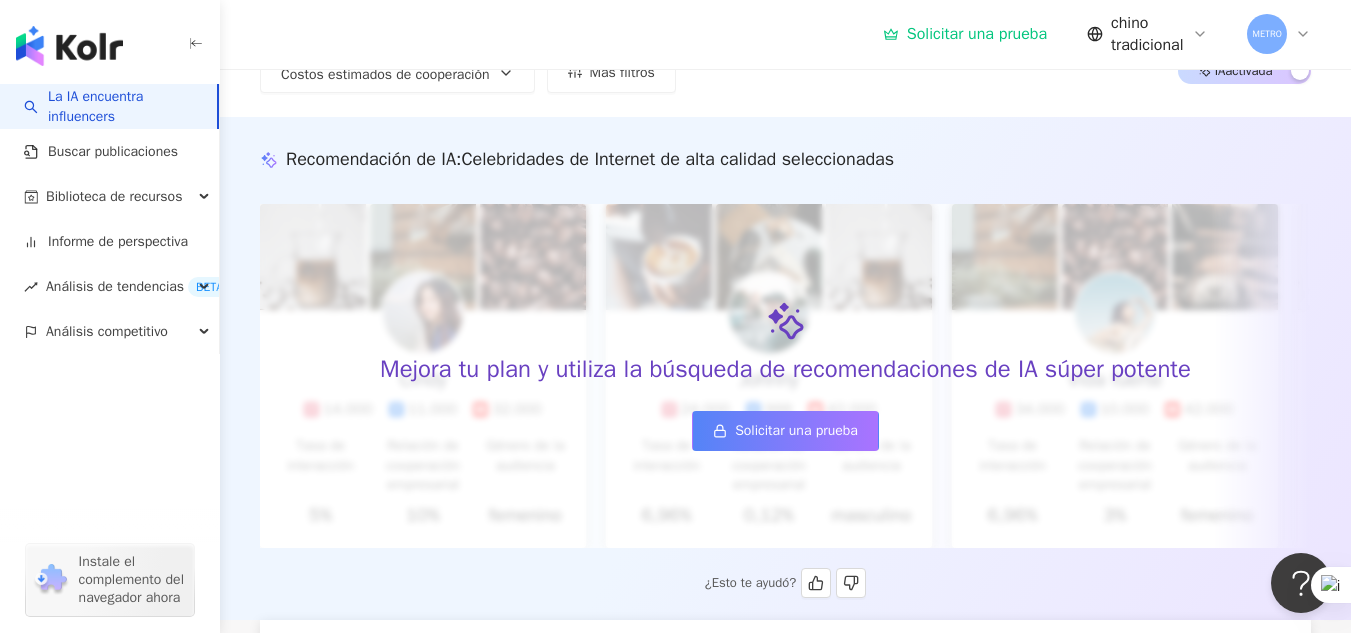 scroll, scrollTop: 0, scrollLeft: 0, axis: both 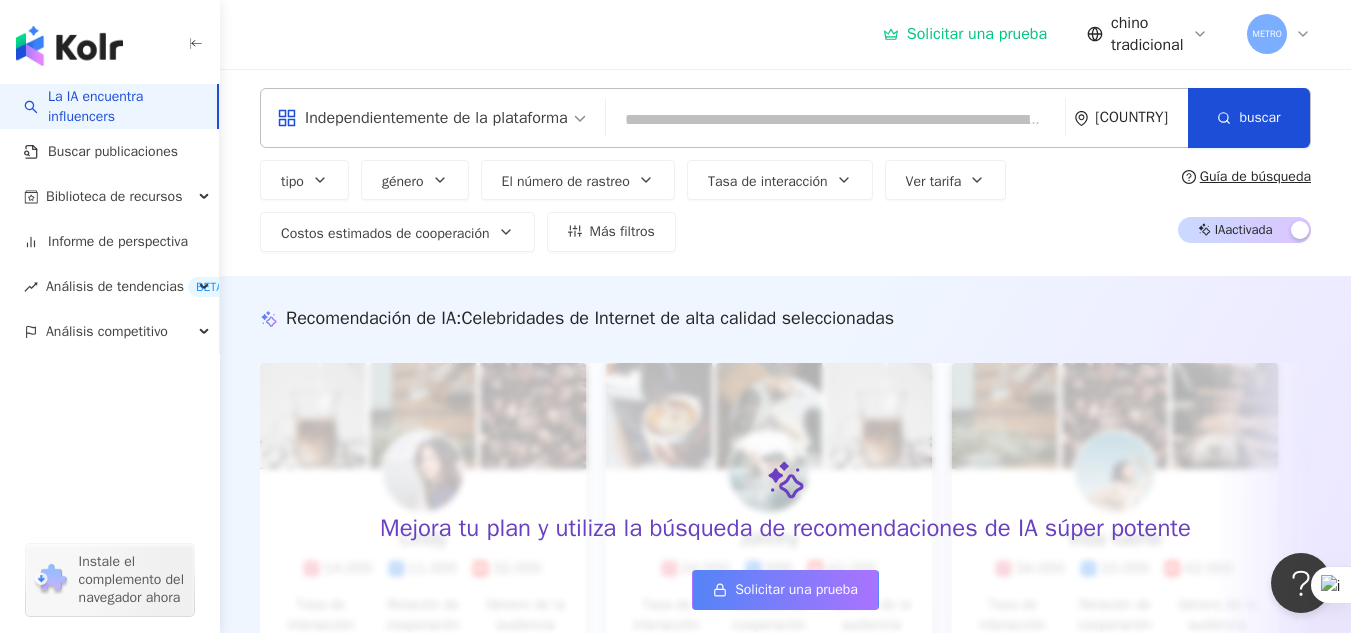 click at bounding box center [836, 120] 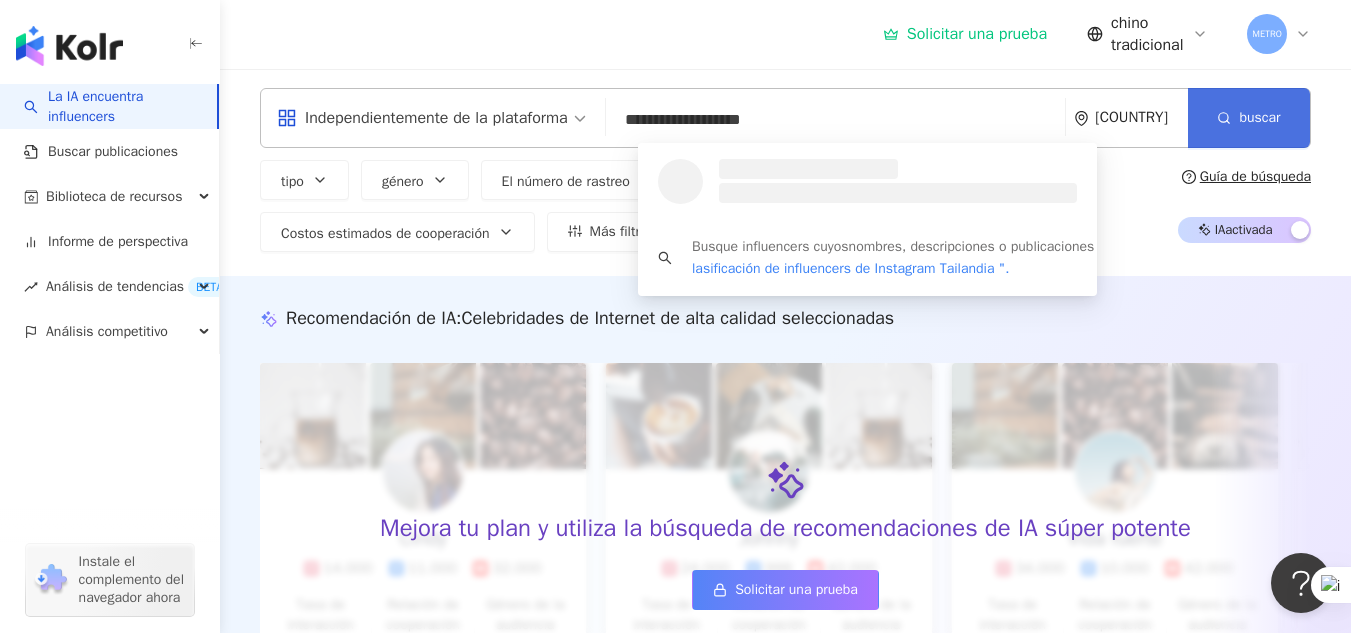 type on "**********" 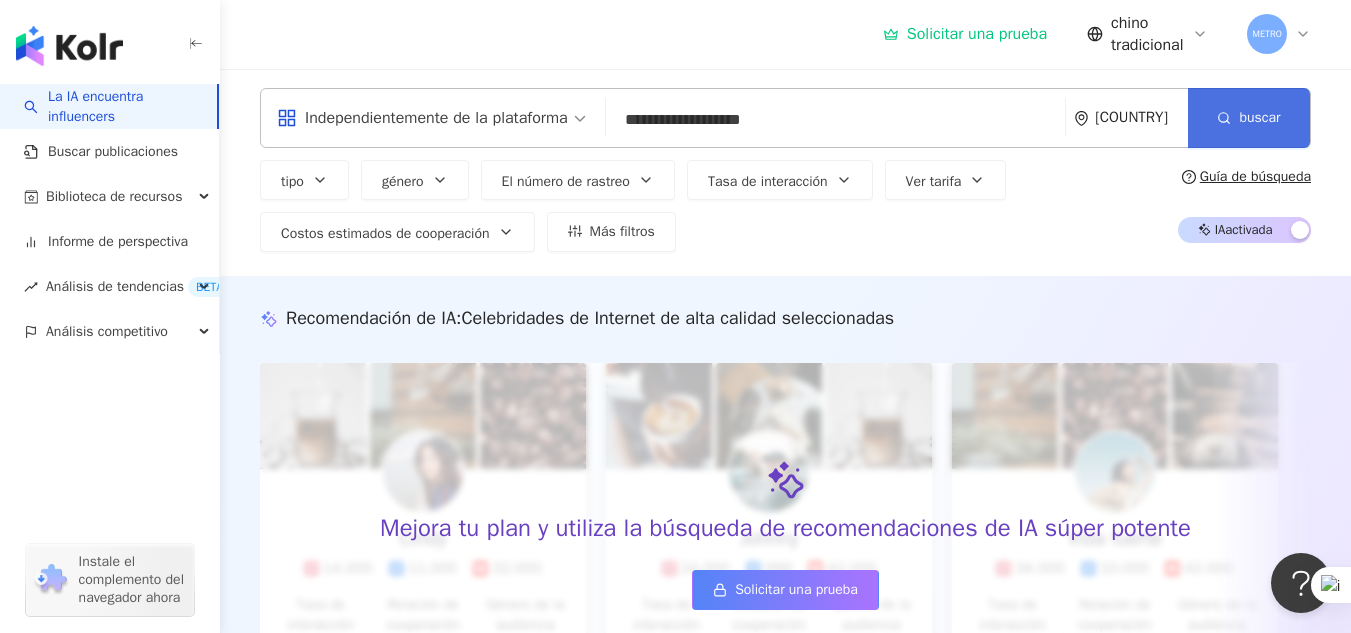 click on "buscar" at bounding box center [1259, 117] 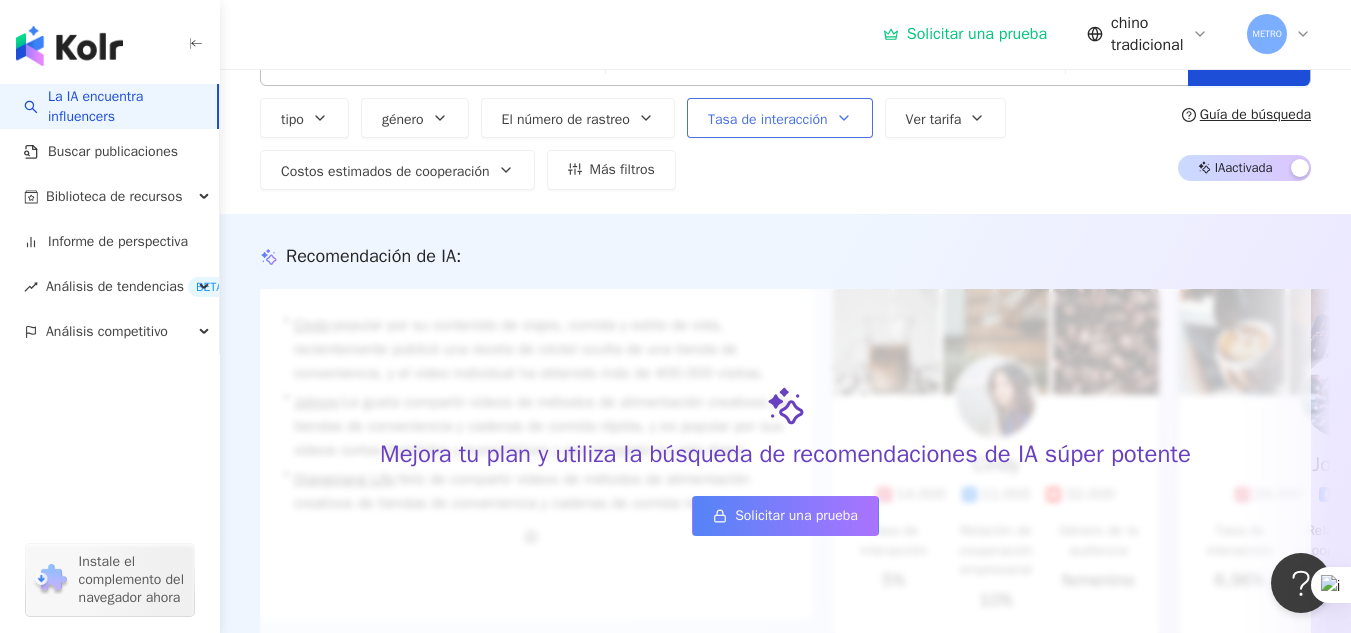 scroll, scrollTop: 0, scrollLeft: 0, axis: both 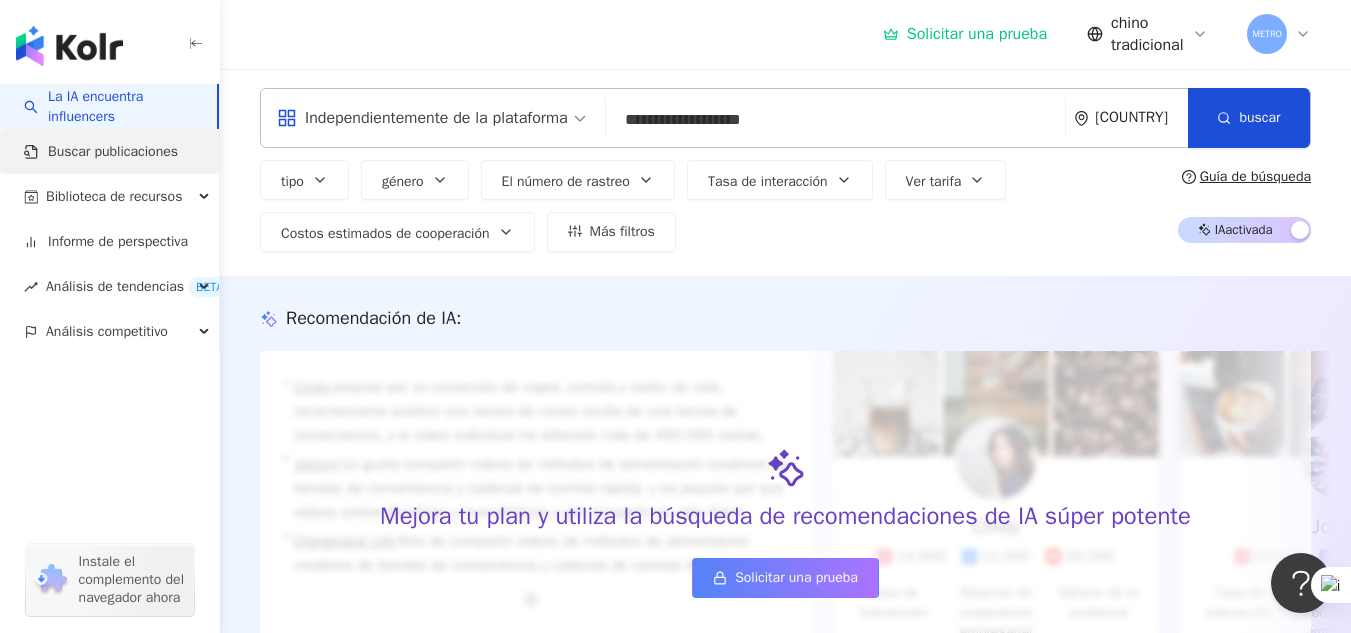 click on "Buscar publicaciones" at bounding box center [101, 152] 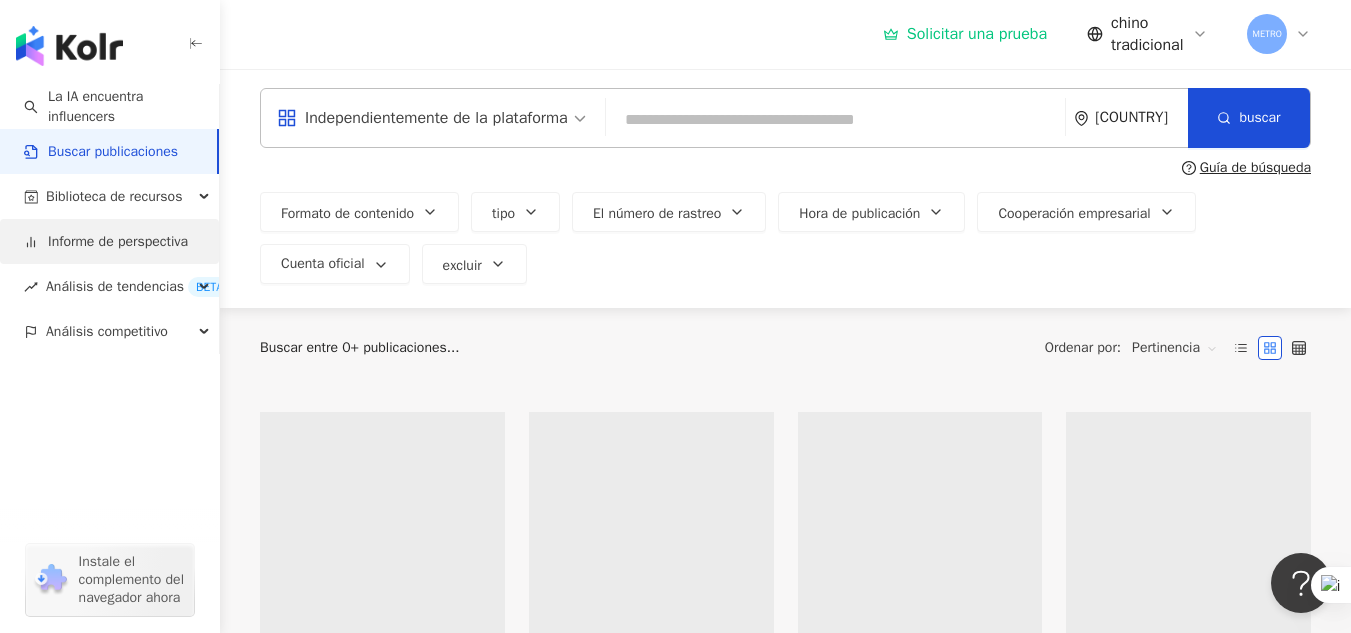 click on "Informe de perspectiva" at bounding box center (106, 242) 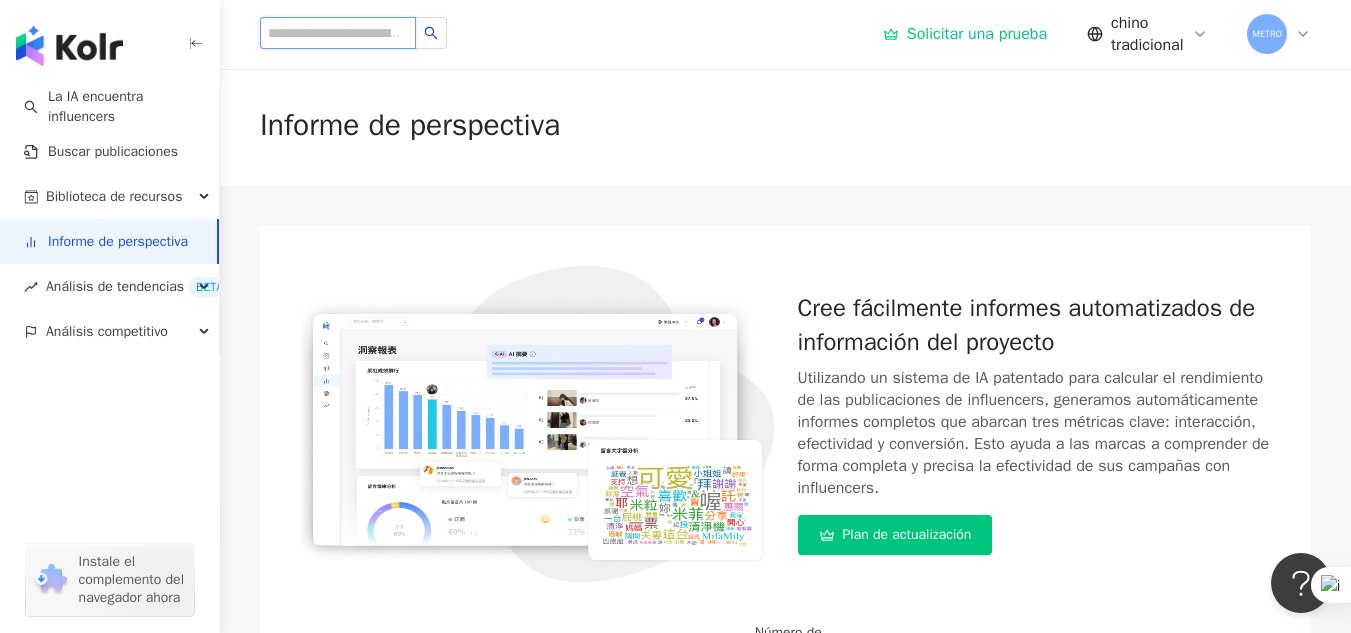 click at bounding box center (338, 33) 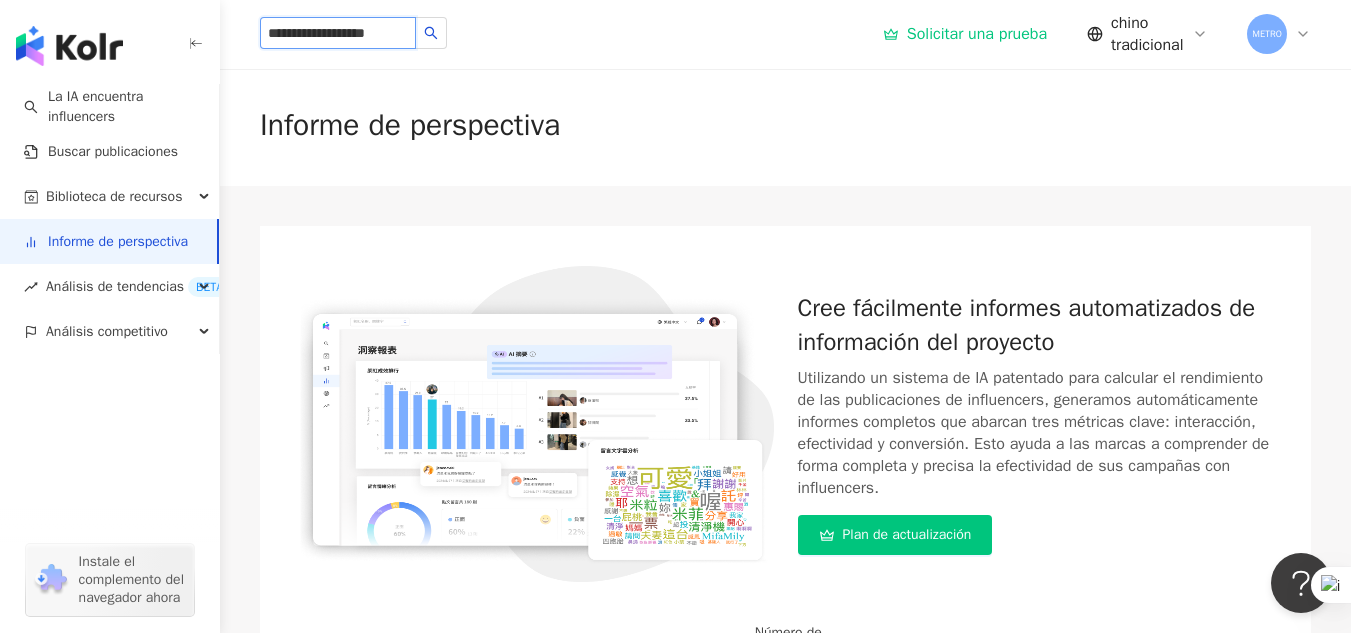 scroll, scrollTop: 0, scrollLeft: 12, axis: horizontal 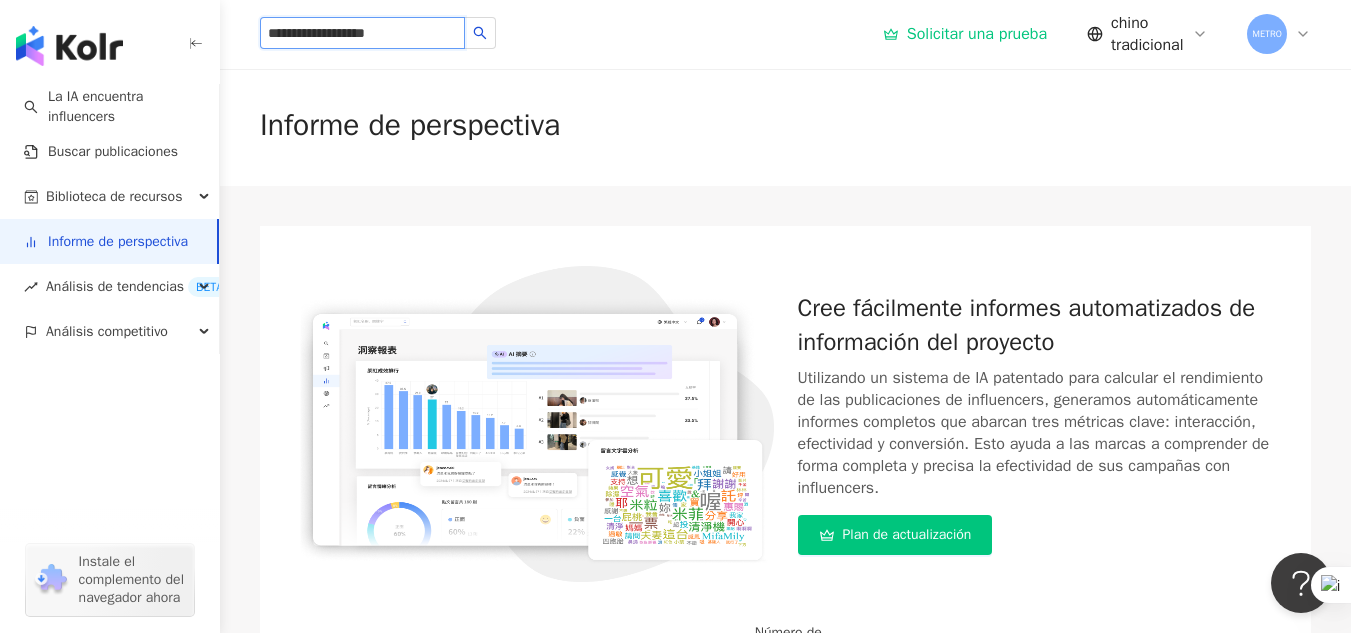 type on "**********" 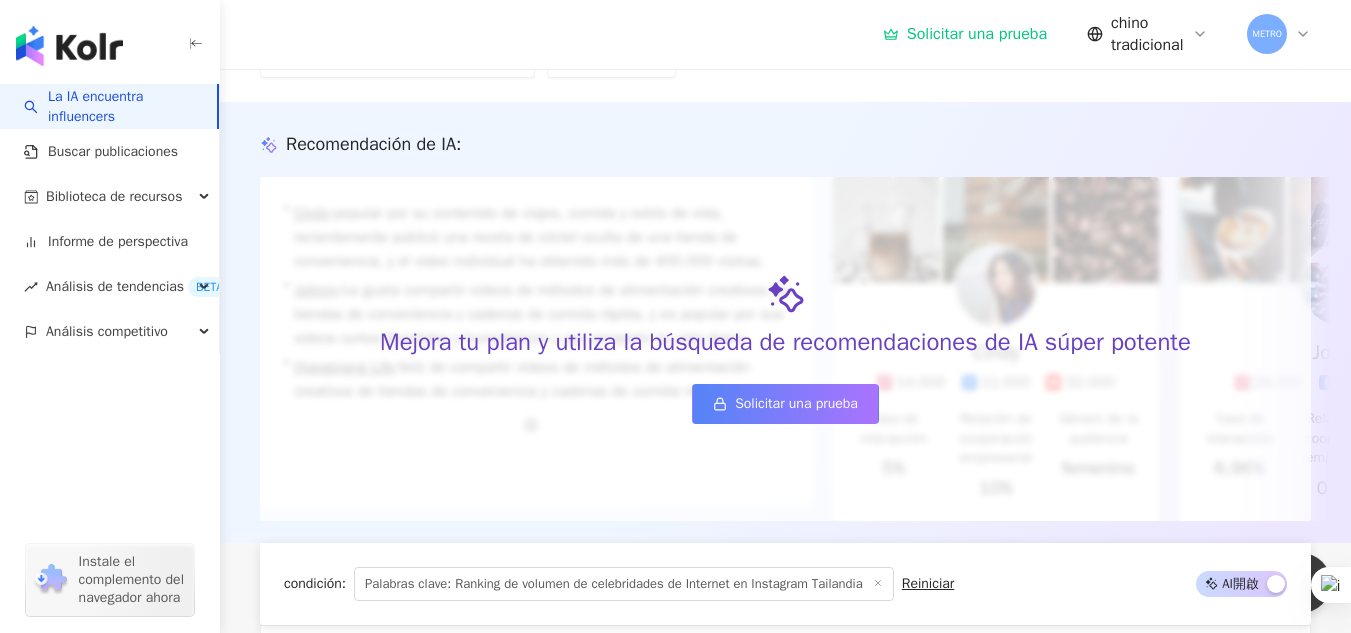 scroll, scrollTop: 0, scrollLeft: 0, axis: both 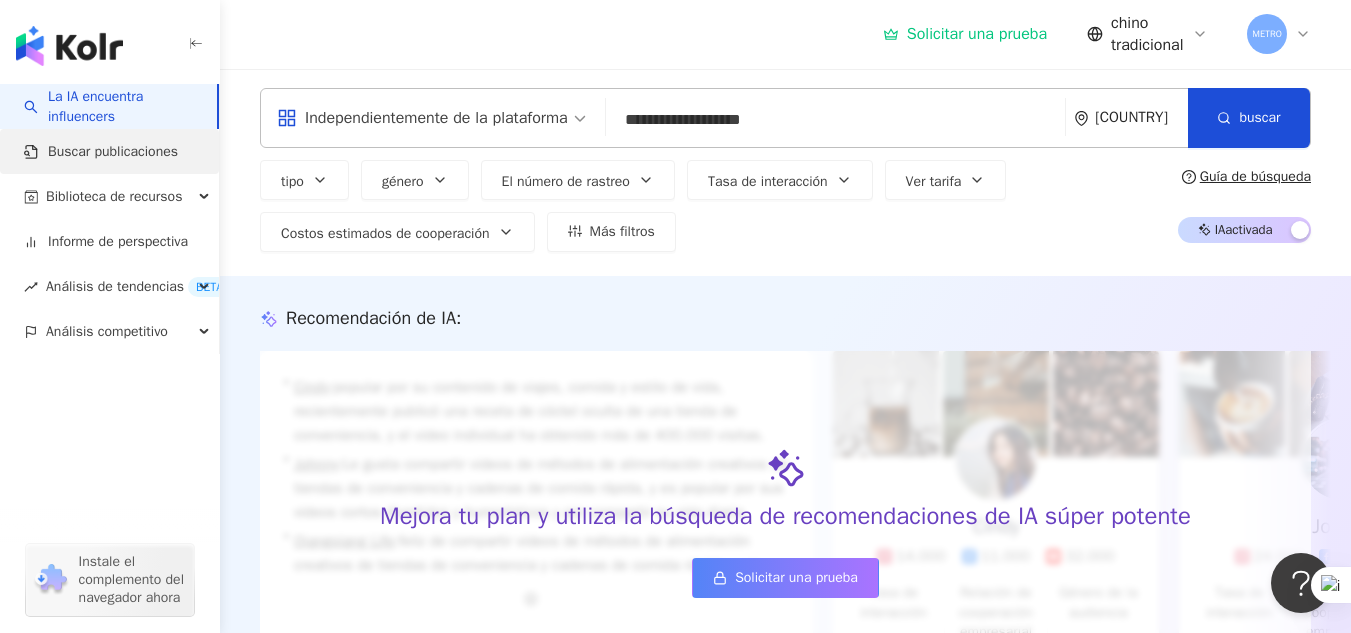 click on "Buscar publicaciones" at bounding box center (101, 152) 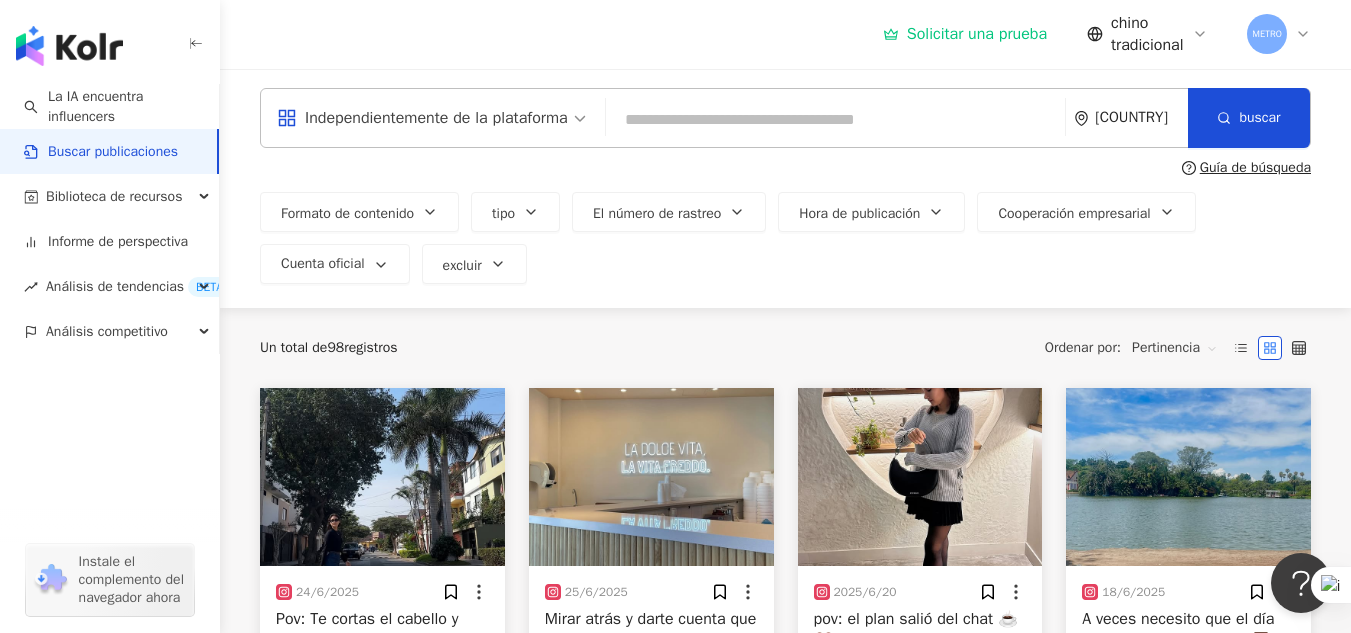 click on "Independientemente de la plataforma" at bounding box center [431, 118] 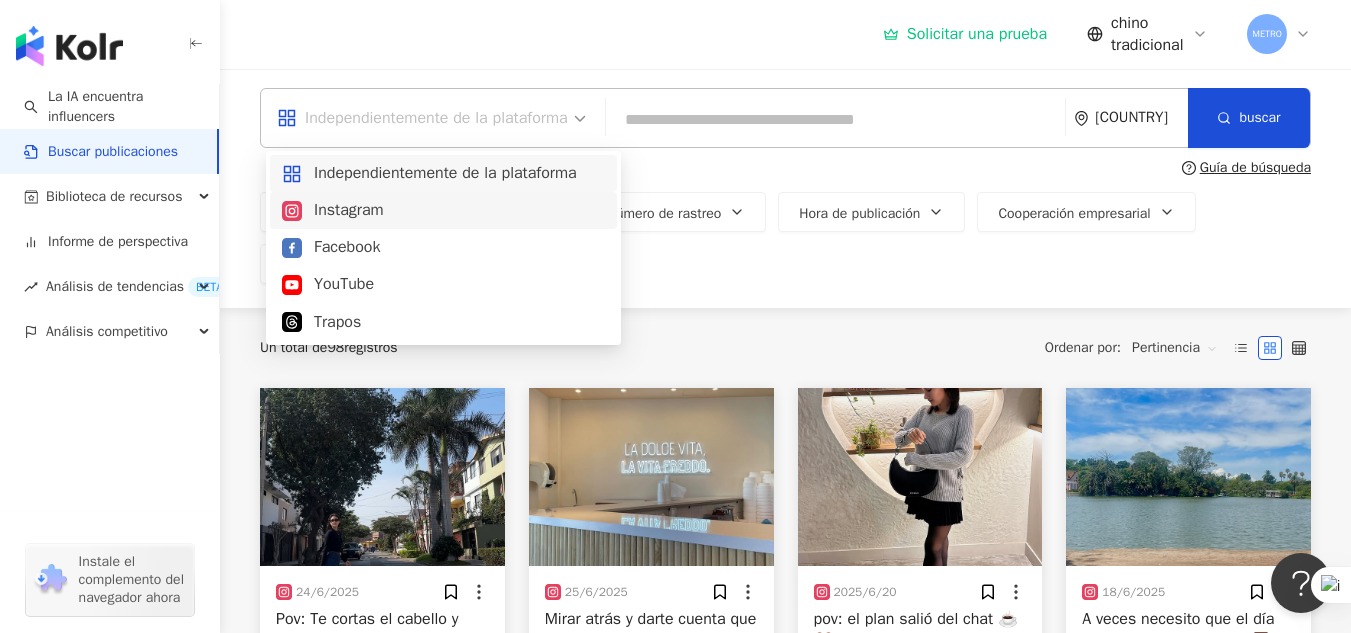 click on "Instagram" at bounding box center [349, 210] 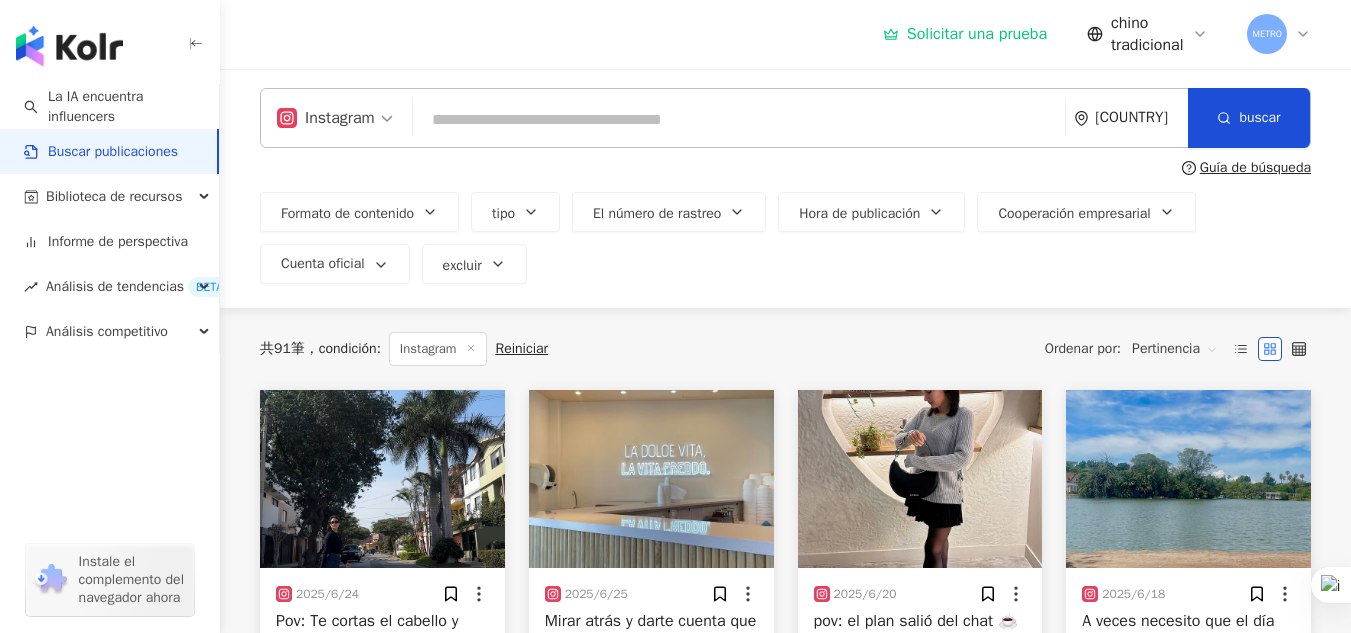 scroll, scrollTop: 0, scrollLeft: 0, axis: both 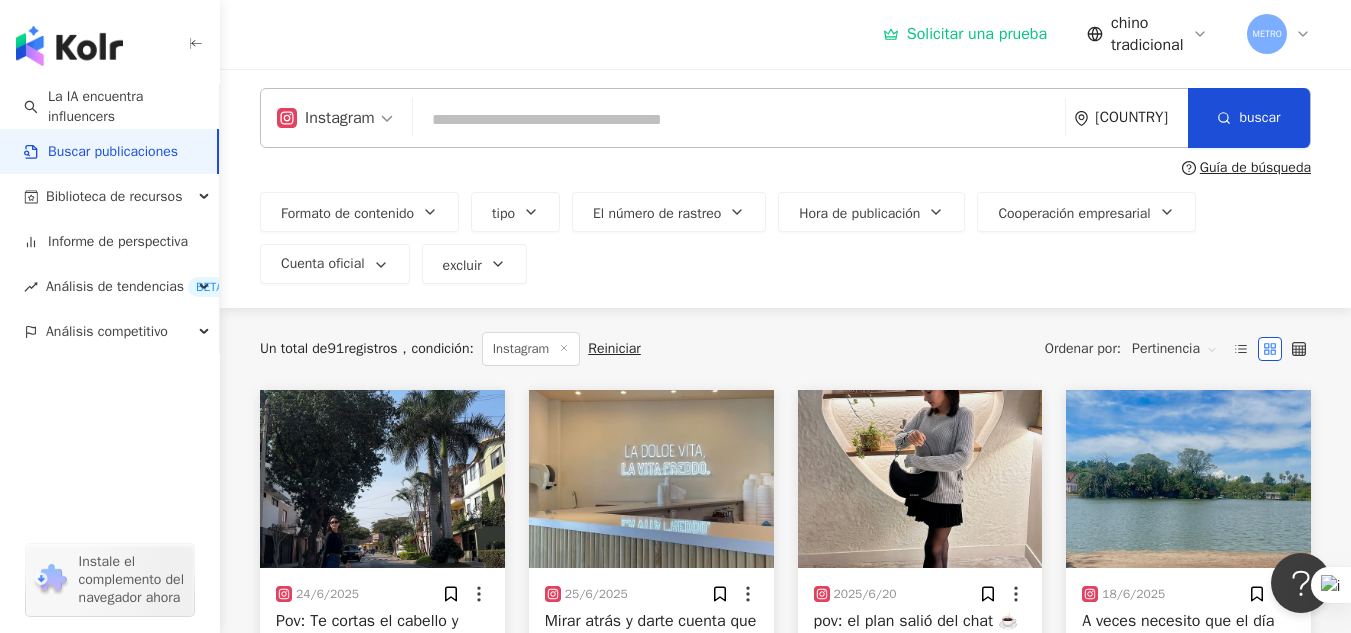 click at bounding box center (739, 119) 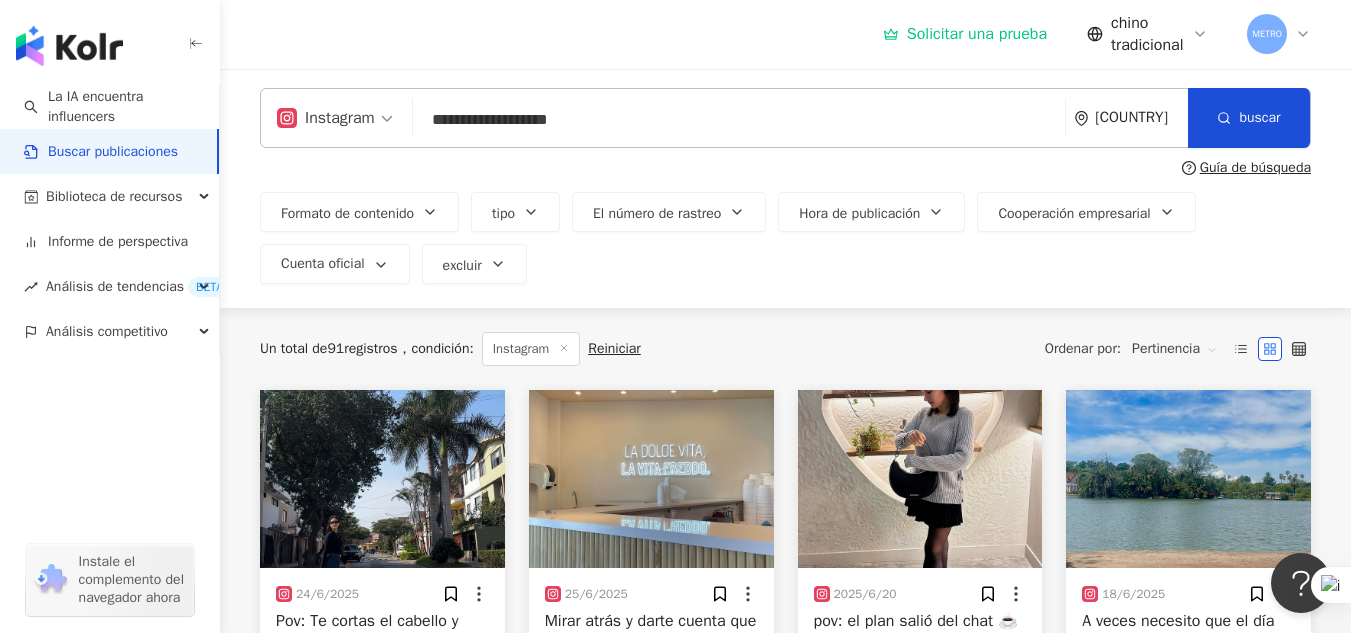 type on "**********" 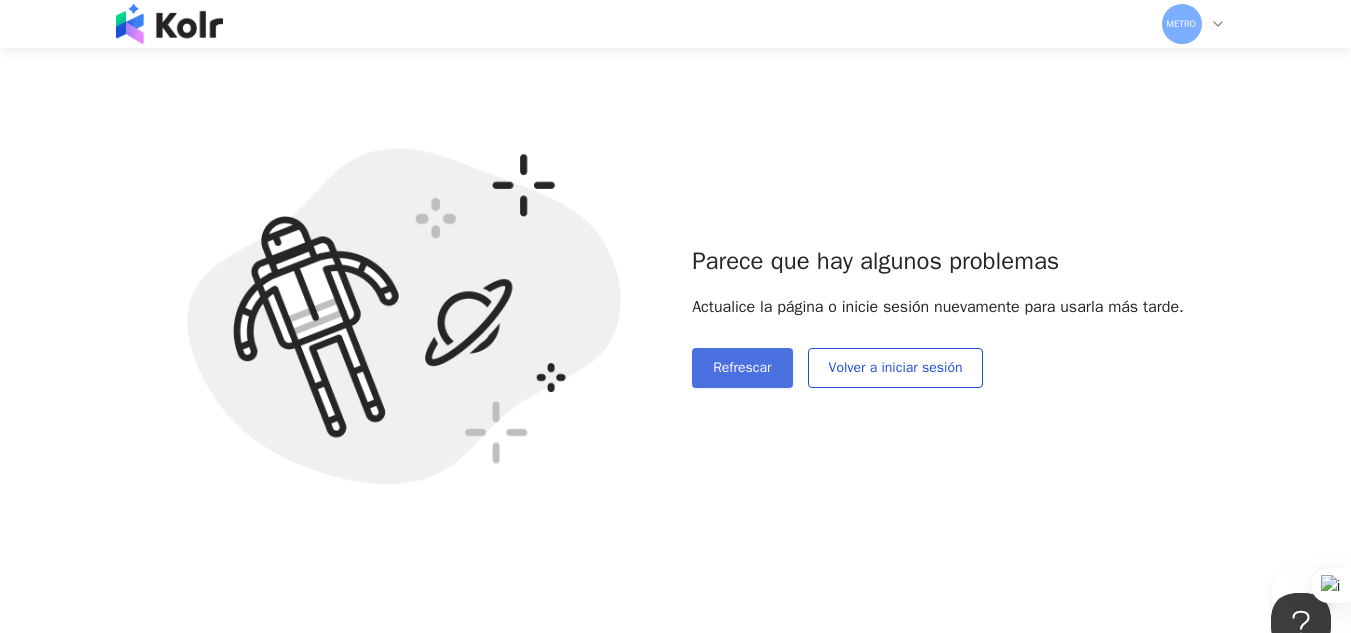 click on "Refrescar" at bounding box center [742, 367] 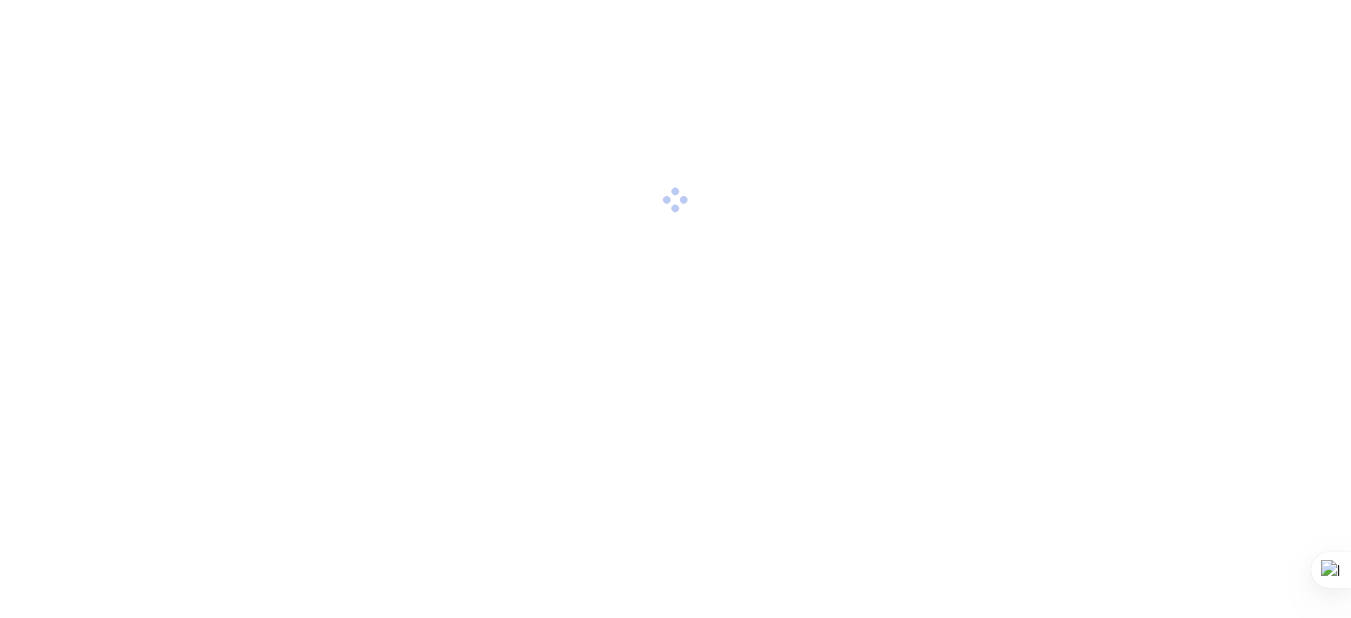 scroll, scrollTop: 0, scrollLeft: 0, axis: both 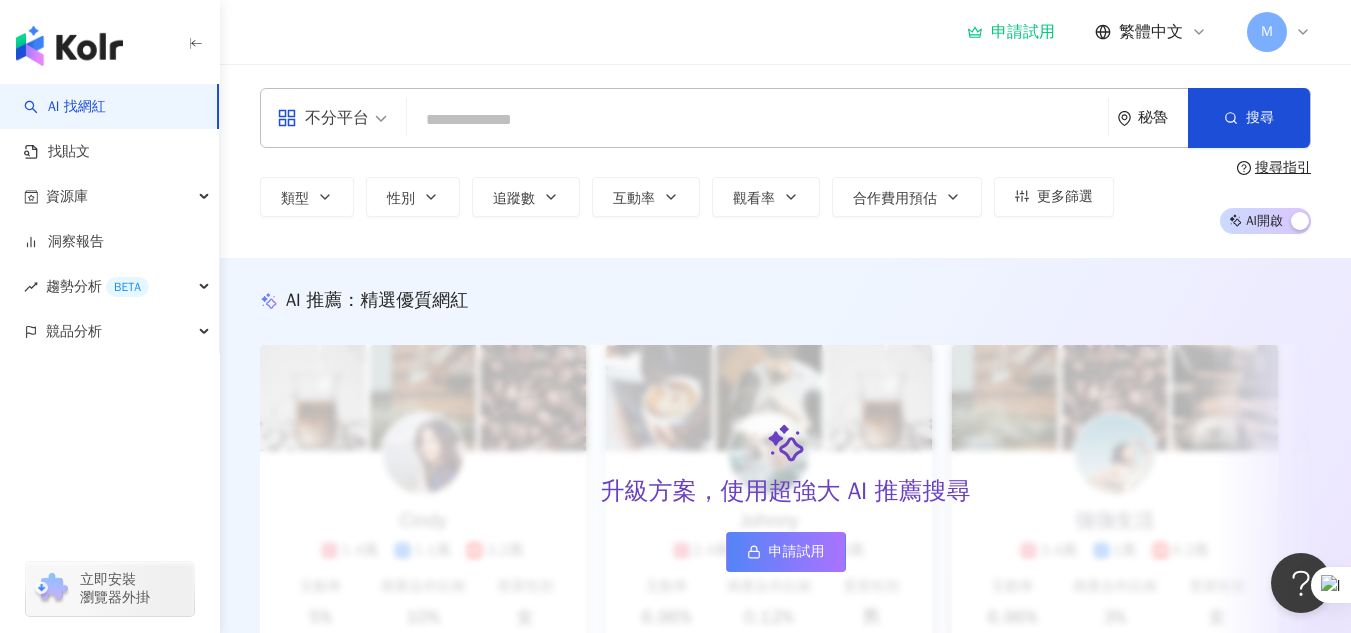 click at bounding box center [757, 120] 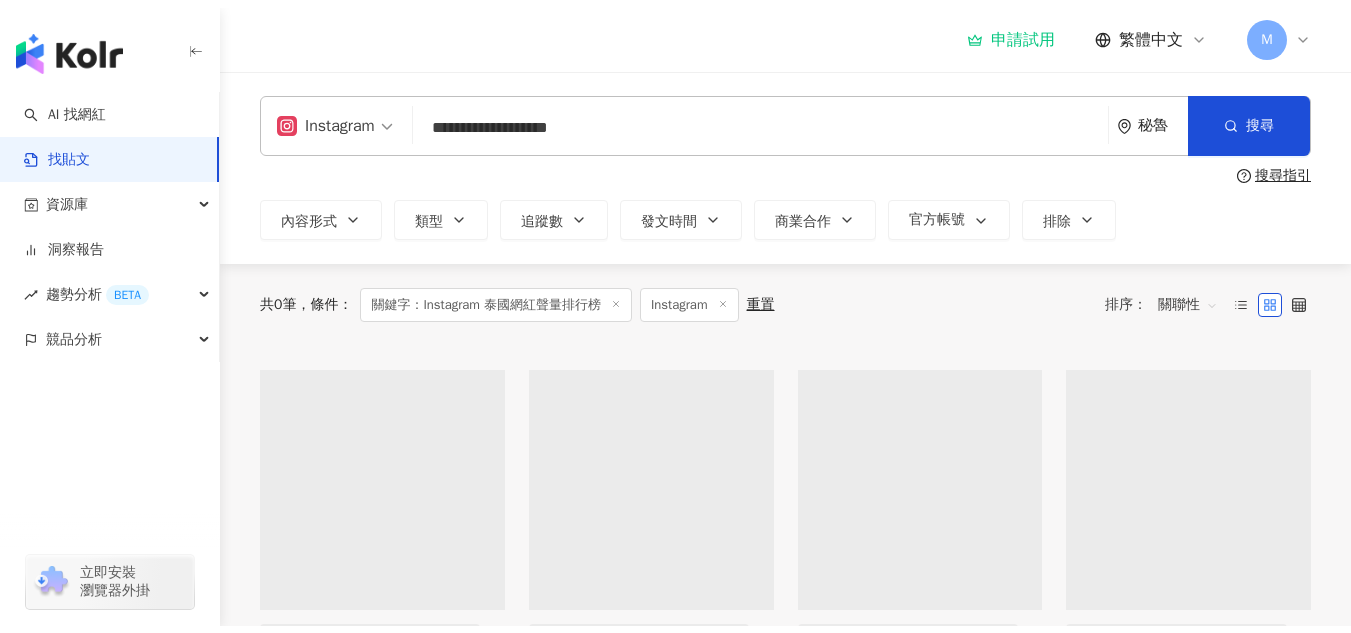 scroll, scrollTop: 0, scrollLeft: 0, axis: both 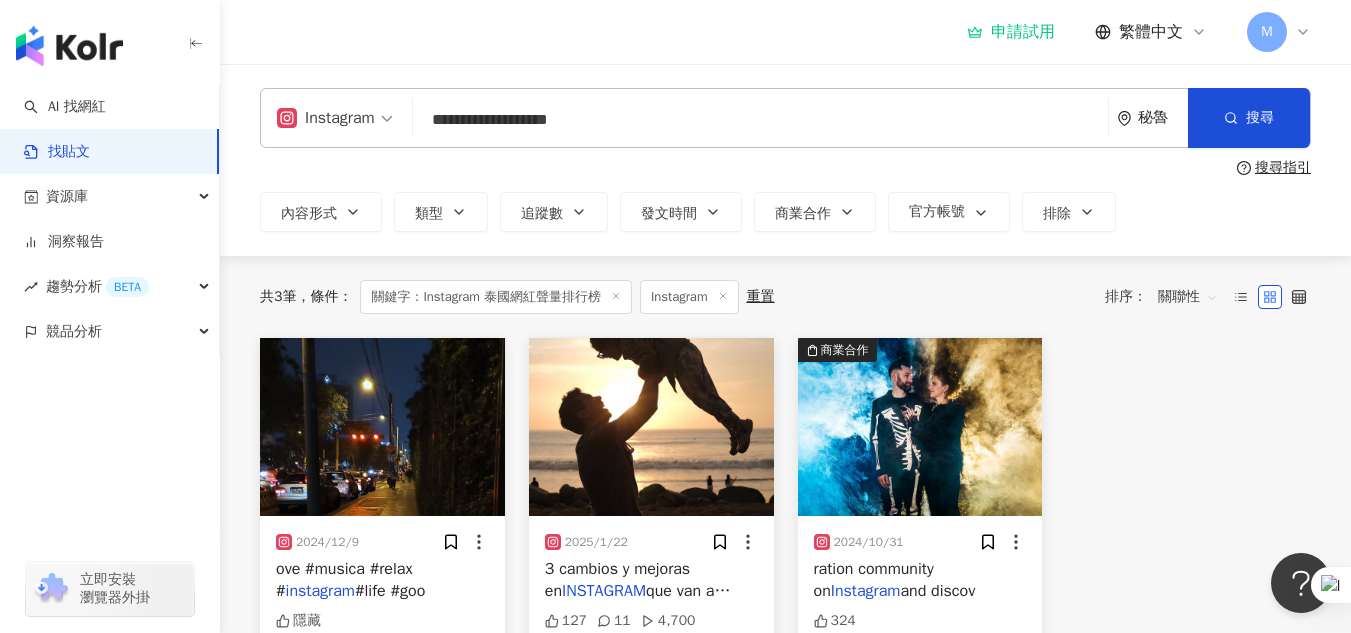 drag, startPoint x: 724, startPoint y: 113, endPoint x: 444, endPoint y: 122, distance: 280.1446 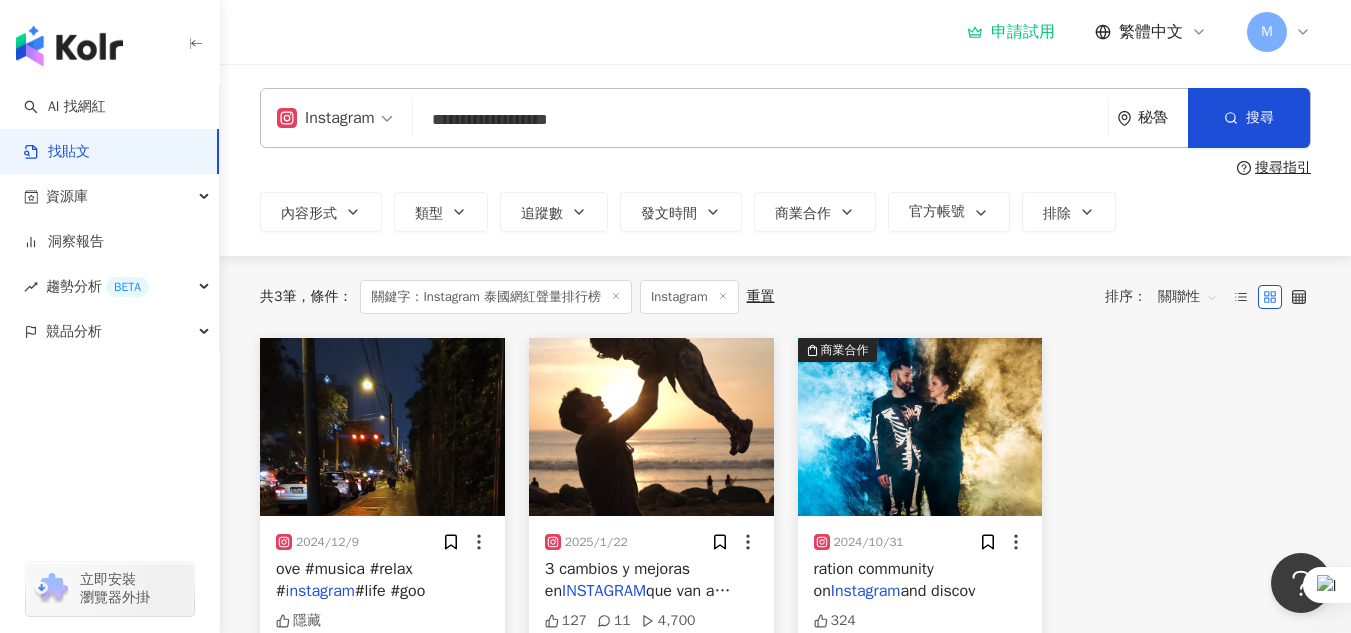 type on "*" 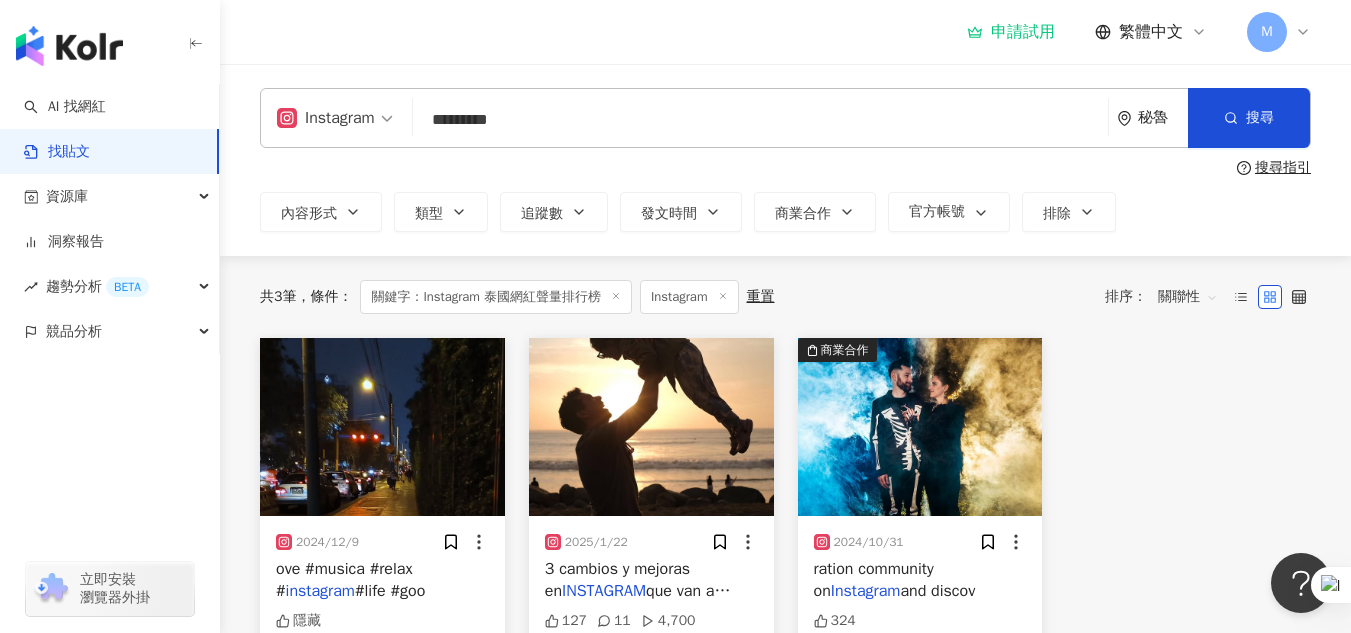 type on "*********" 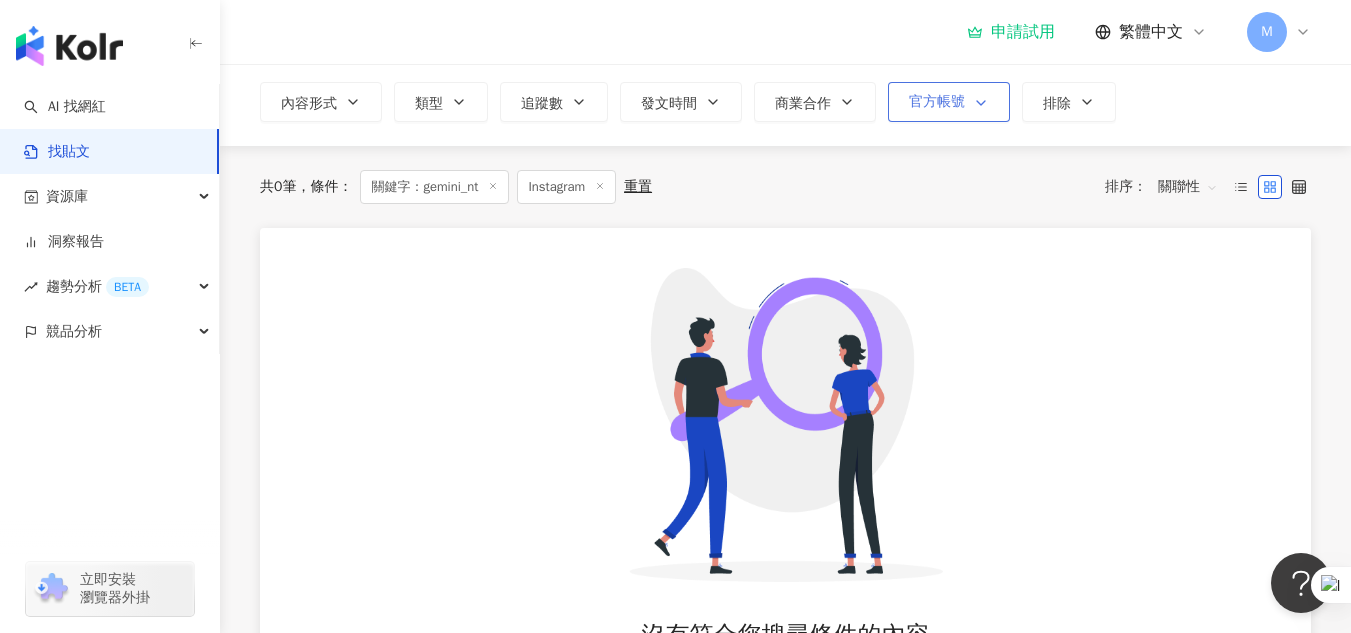 scroll, scrollTop: 0, scrollLeft: 0, axis: both 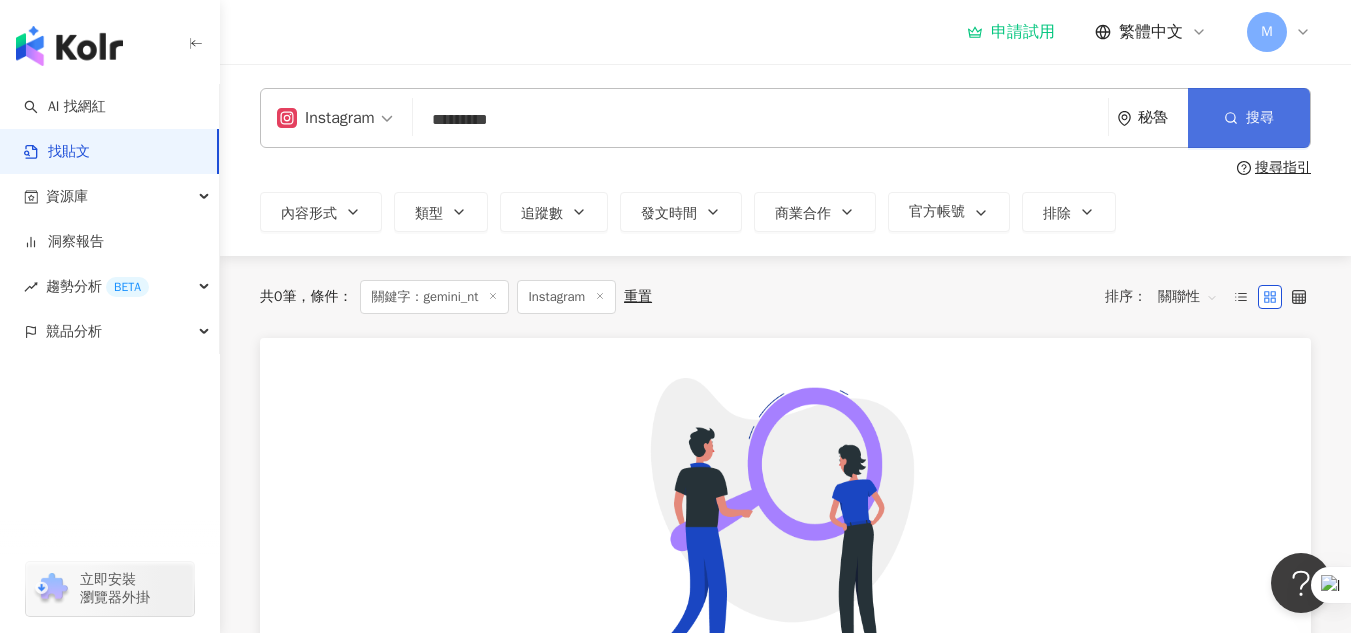 click on "搜尋" at bounding box center (1249, 118) 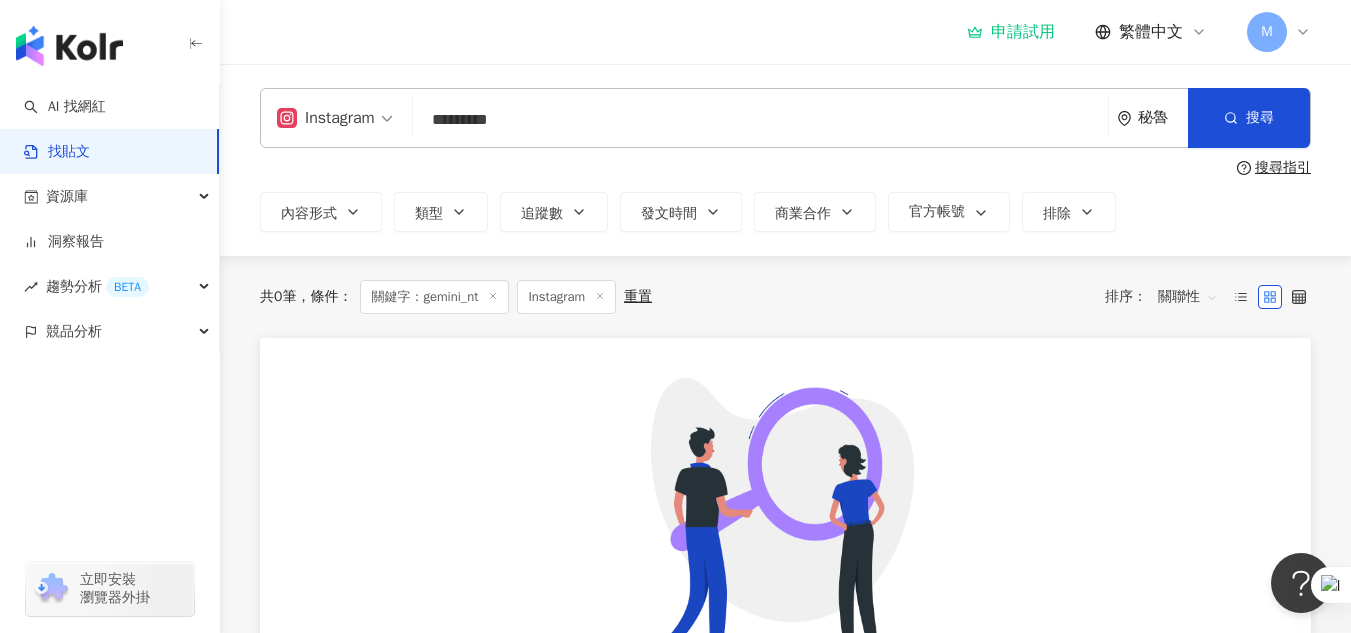 click at bounding box center [69, 46] 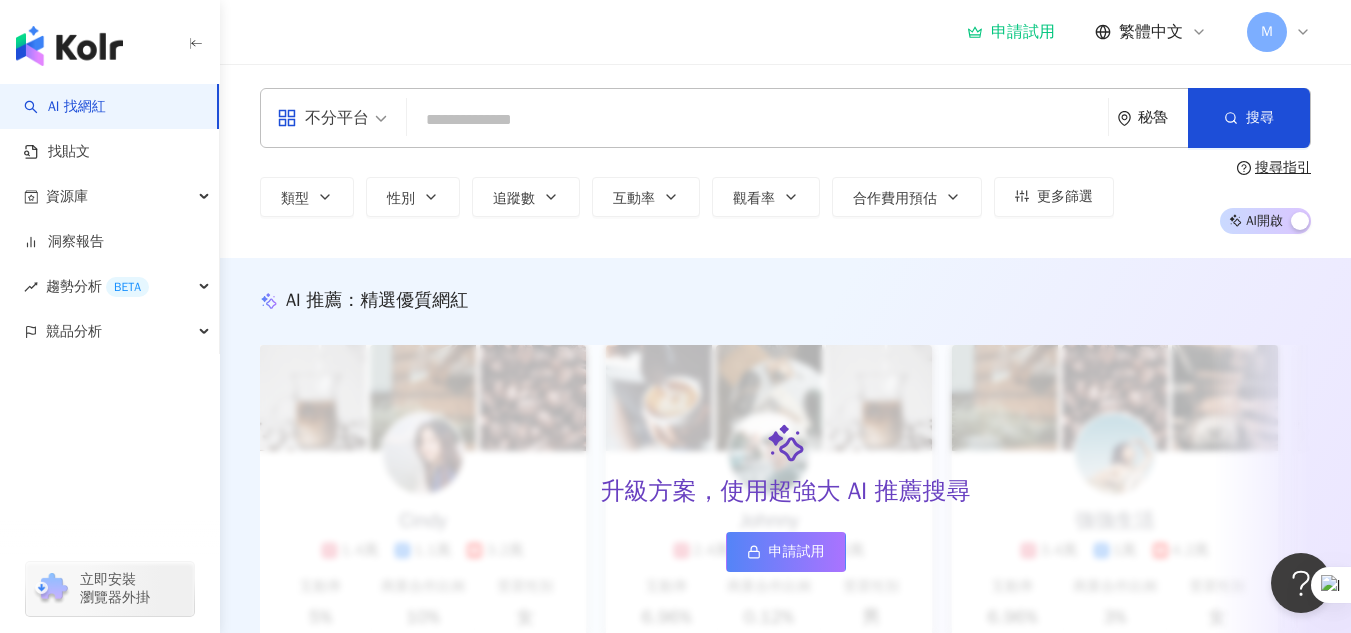 click on "申請試用" at bounding box center (797, 552) 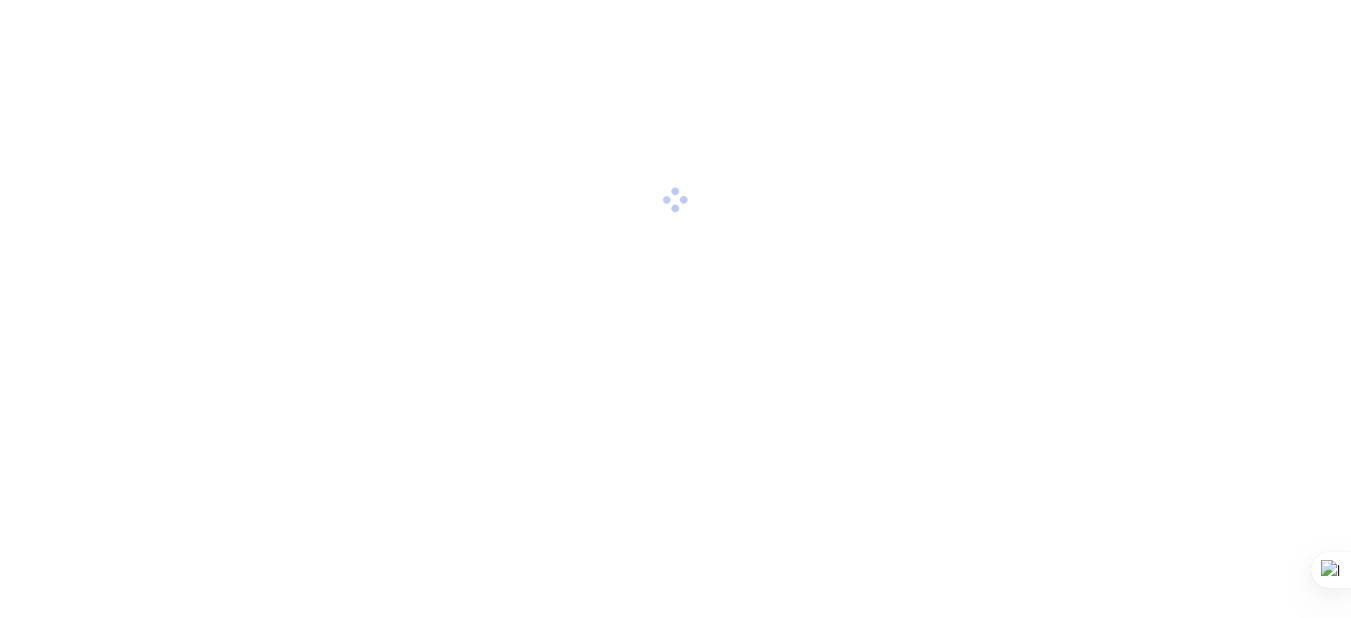 scroll, scrollTop: 18, scrollLeft: 0, axis: vertical 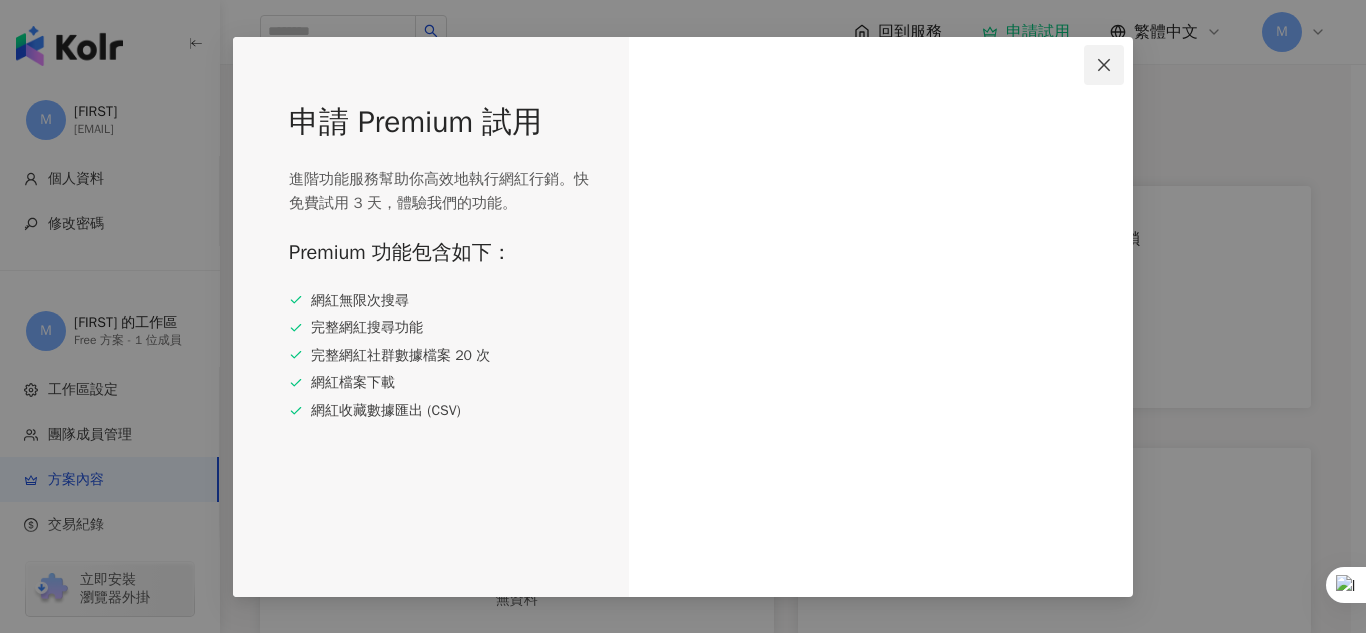 click 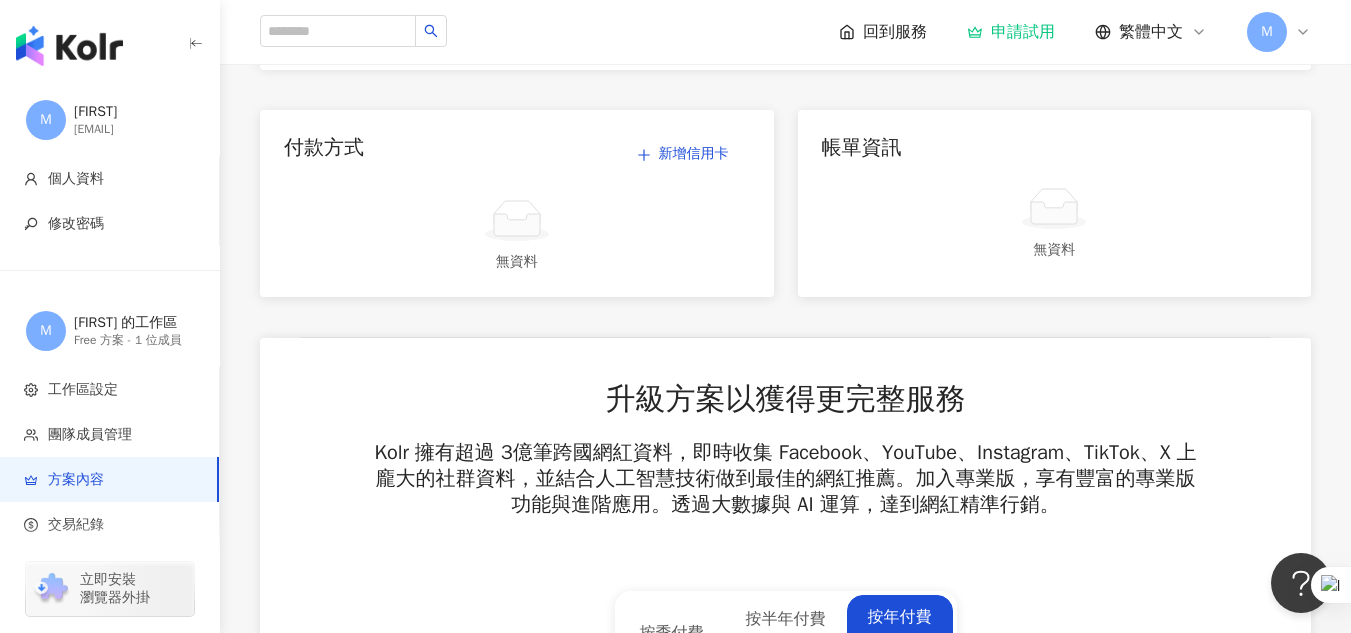 scroll, scrollTop: 327, scrollLeft: 0, axis: vertical 